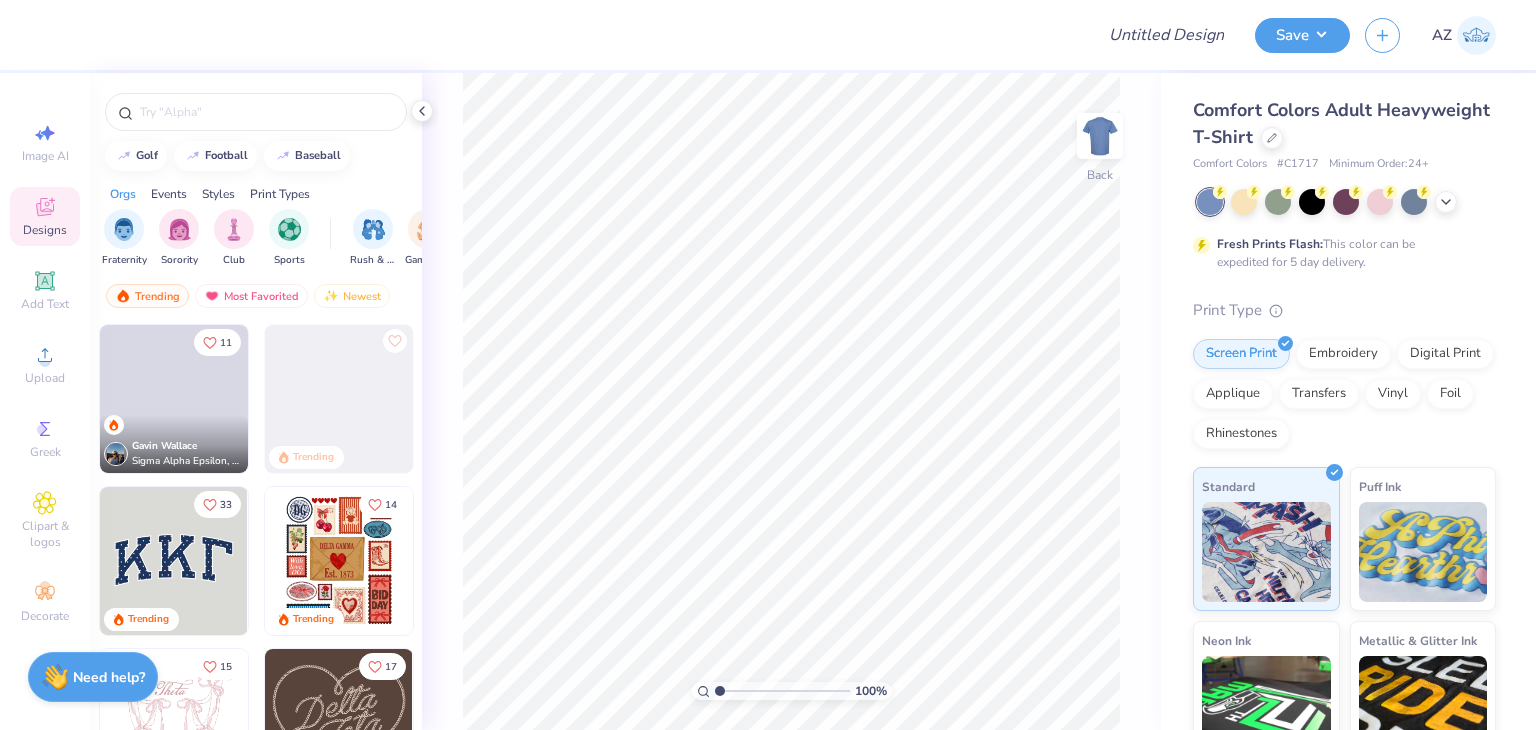 scroll, scrollTop: 0, scrollLeft: 0, axis: both 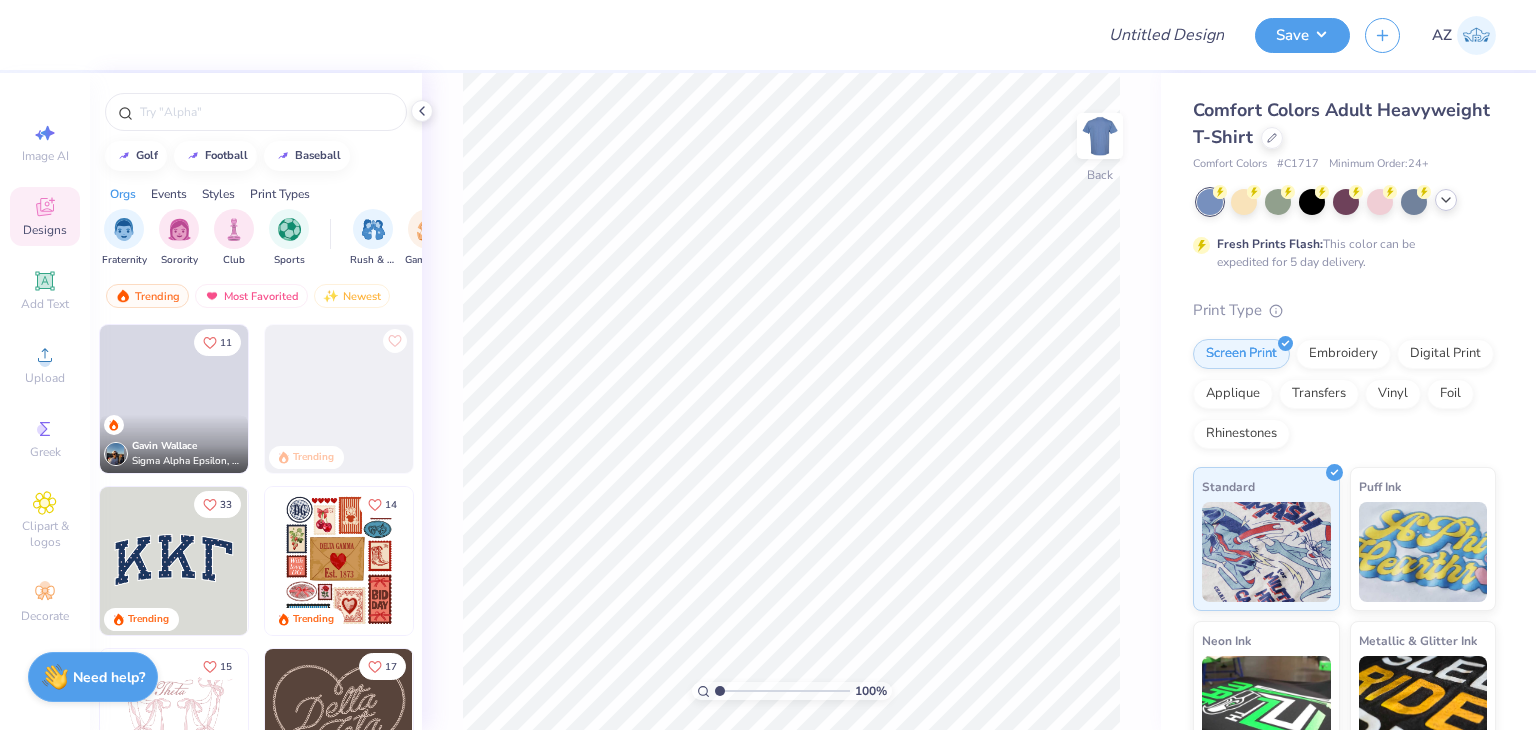 click 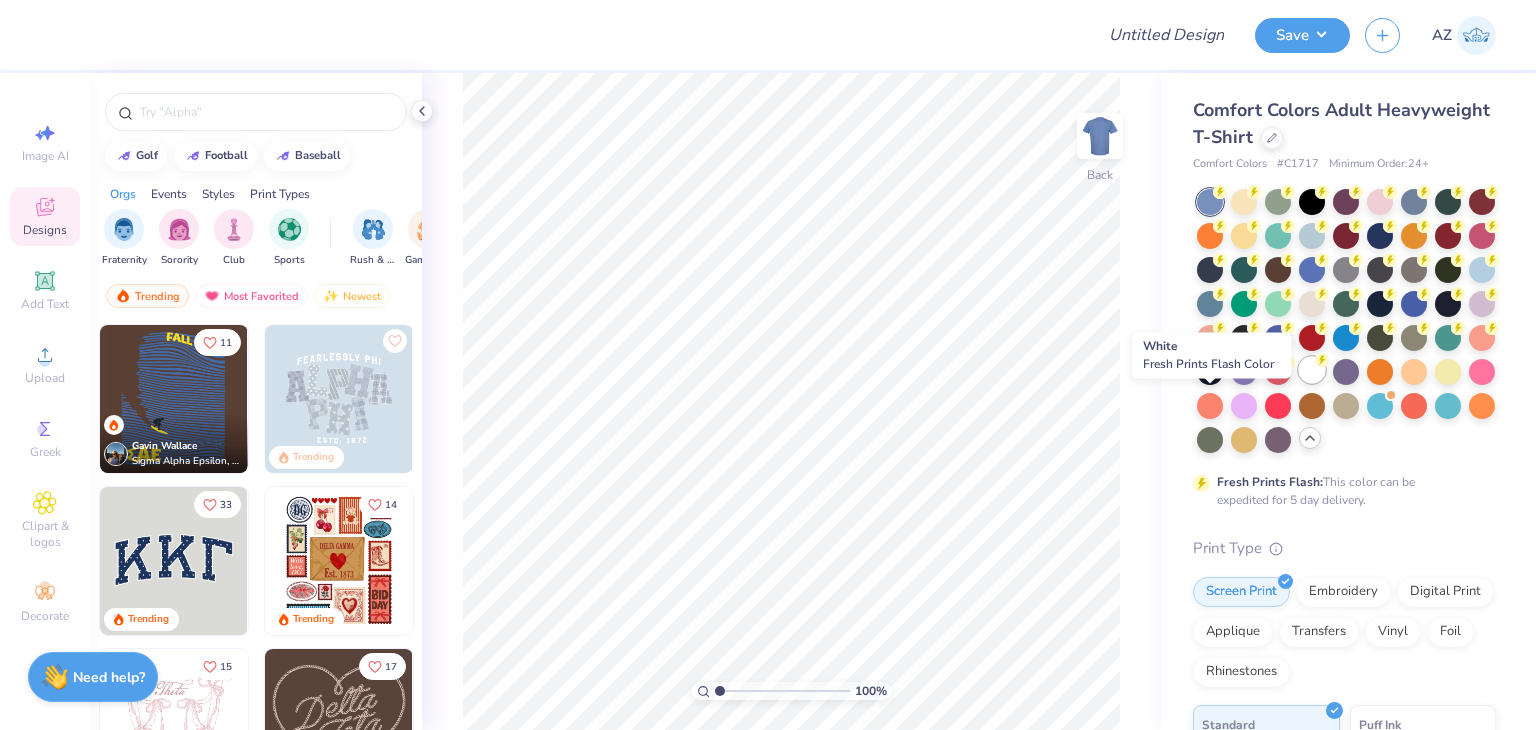 click at bounding box center [1312, 370] 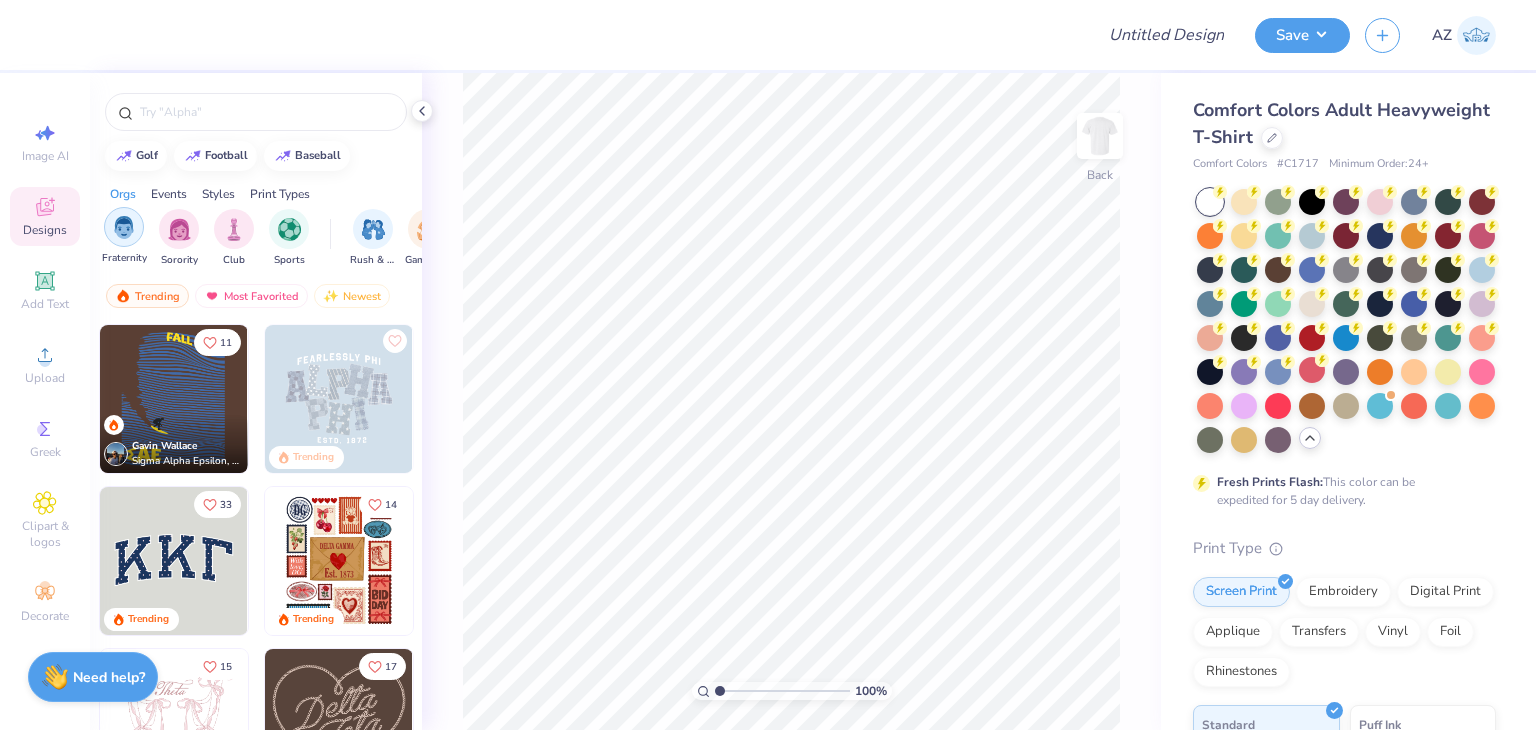 click at bounding box center [124, 227] 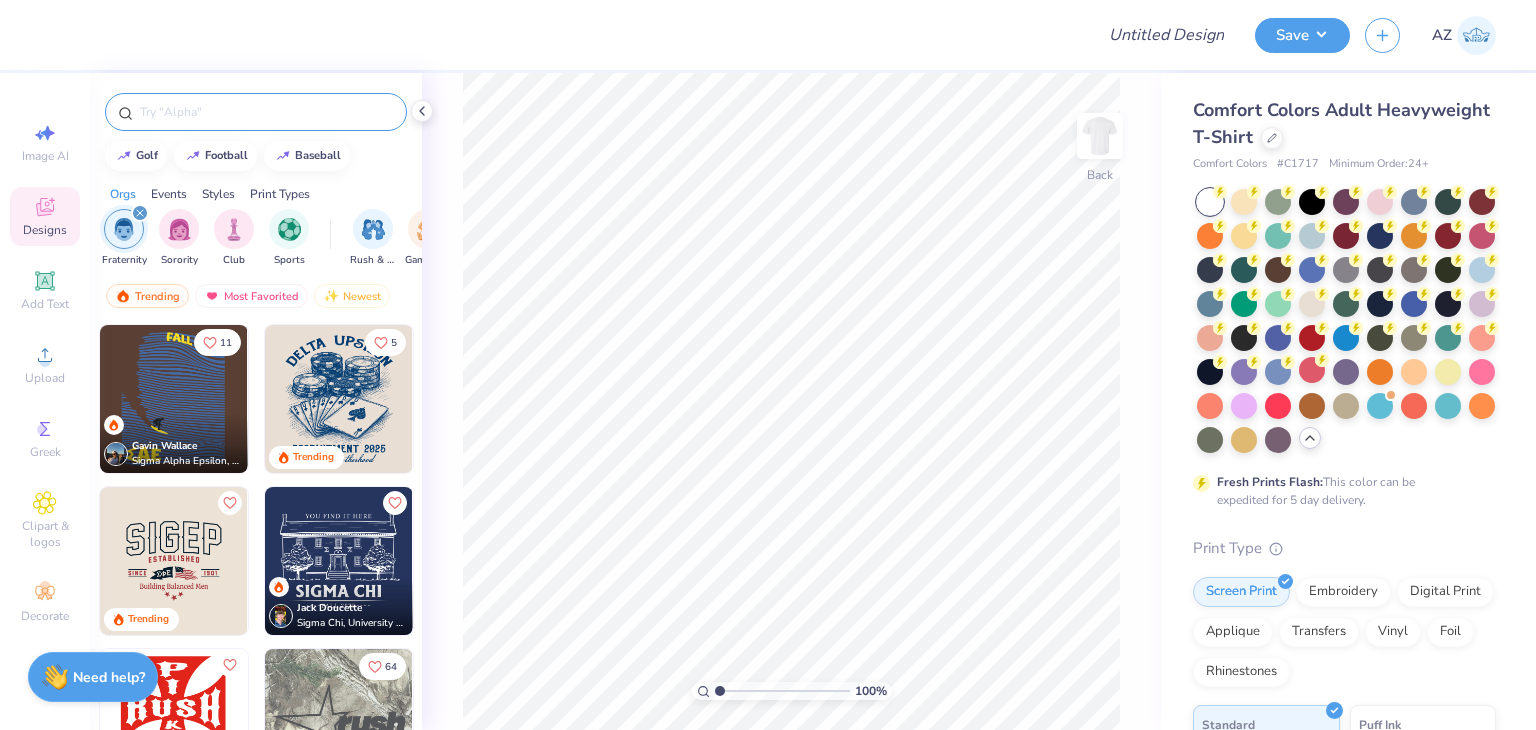 click at bounding box center (266, 112) 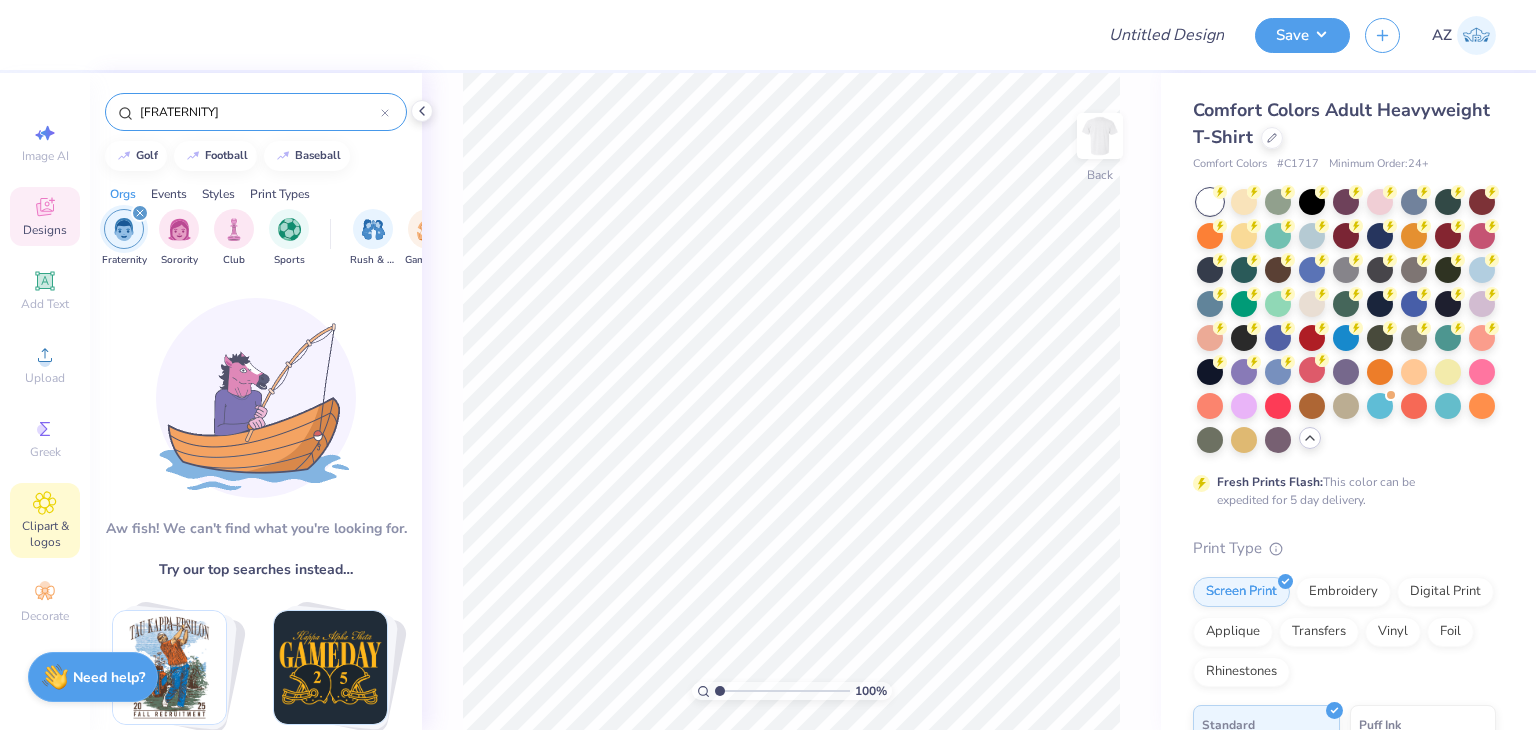 type on "[FRATERNITY]" 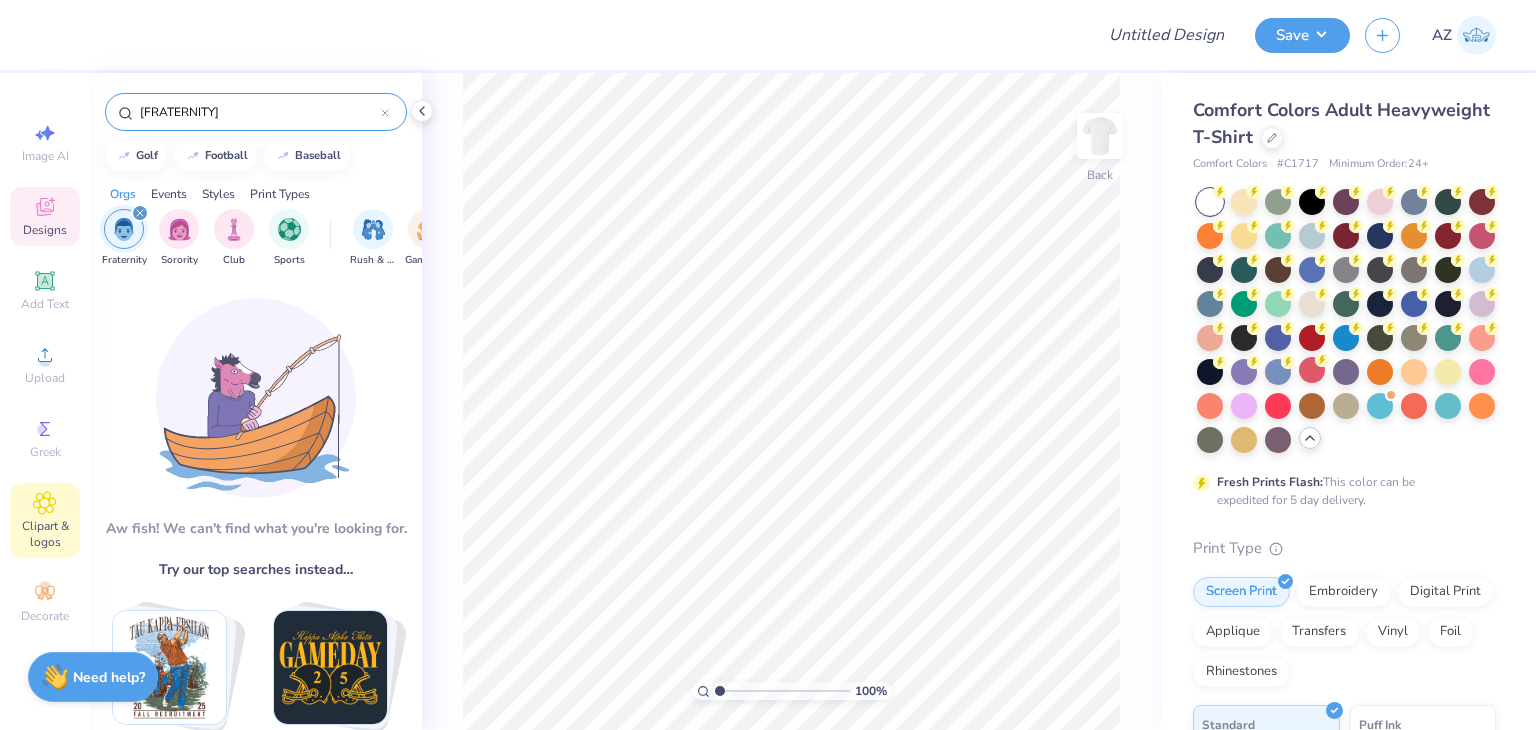 click 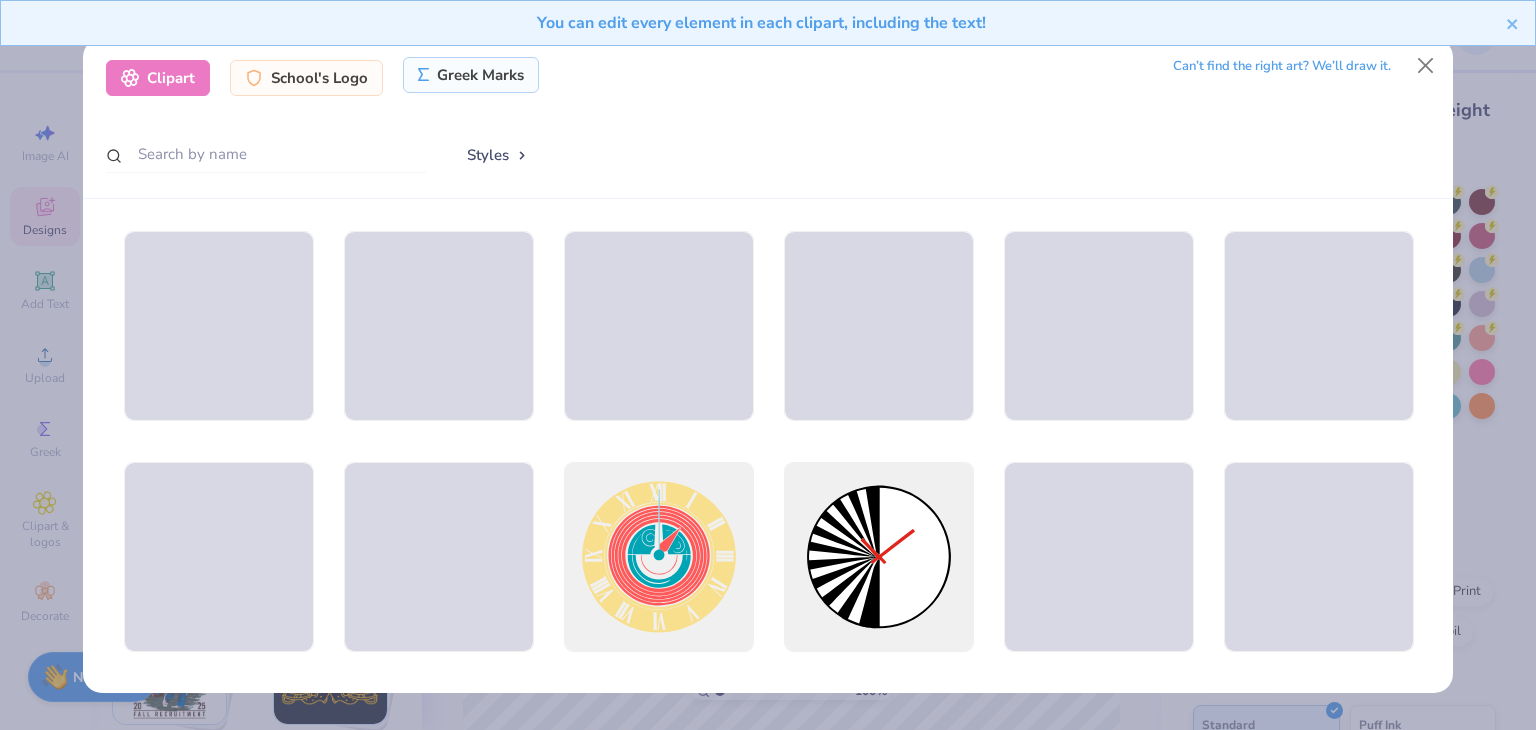 click on "Greek Marks" at bounding box center [471, 75] 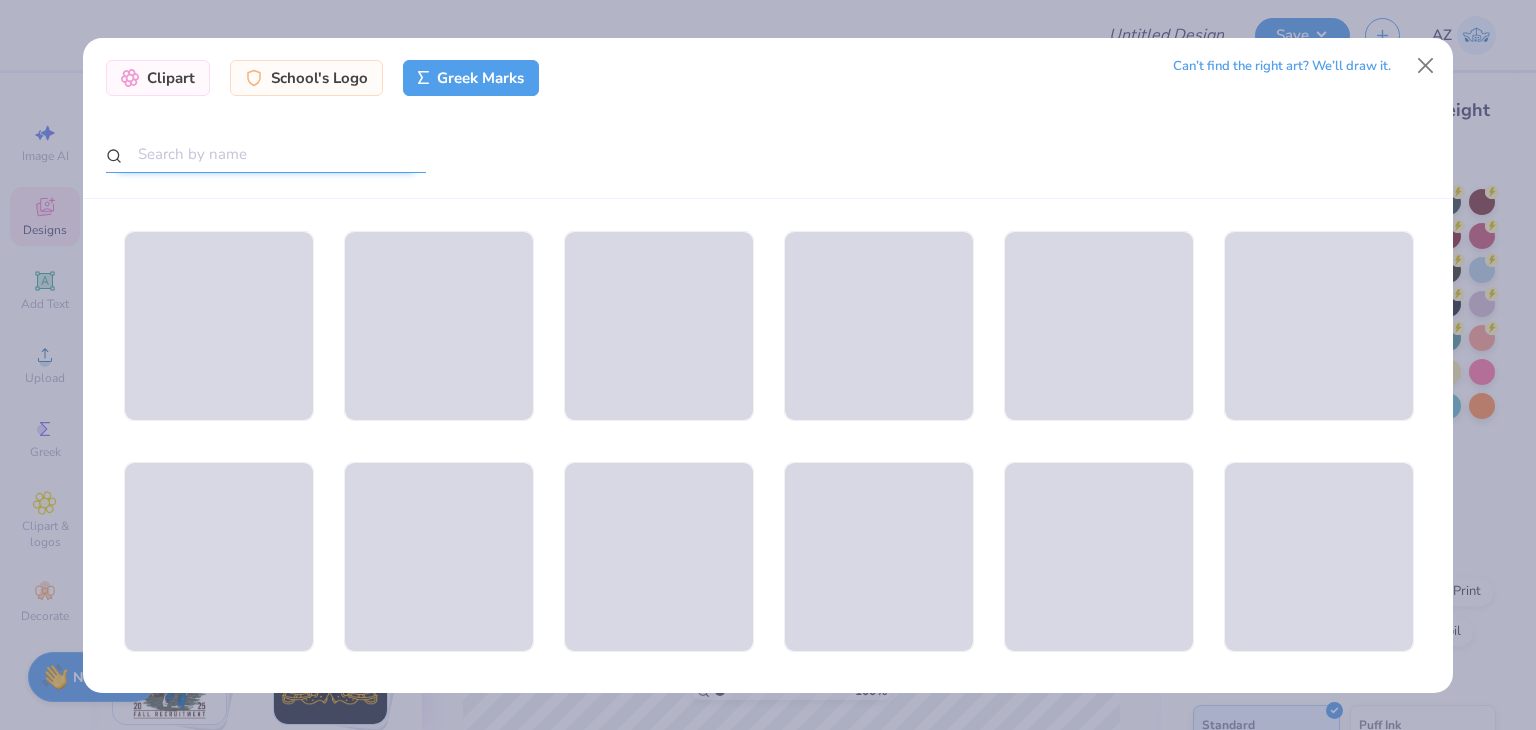 click at bounding box center (266, 154) 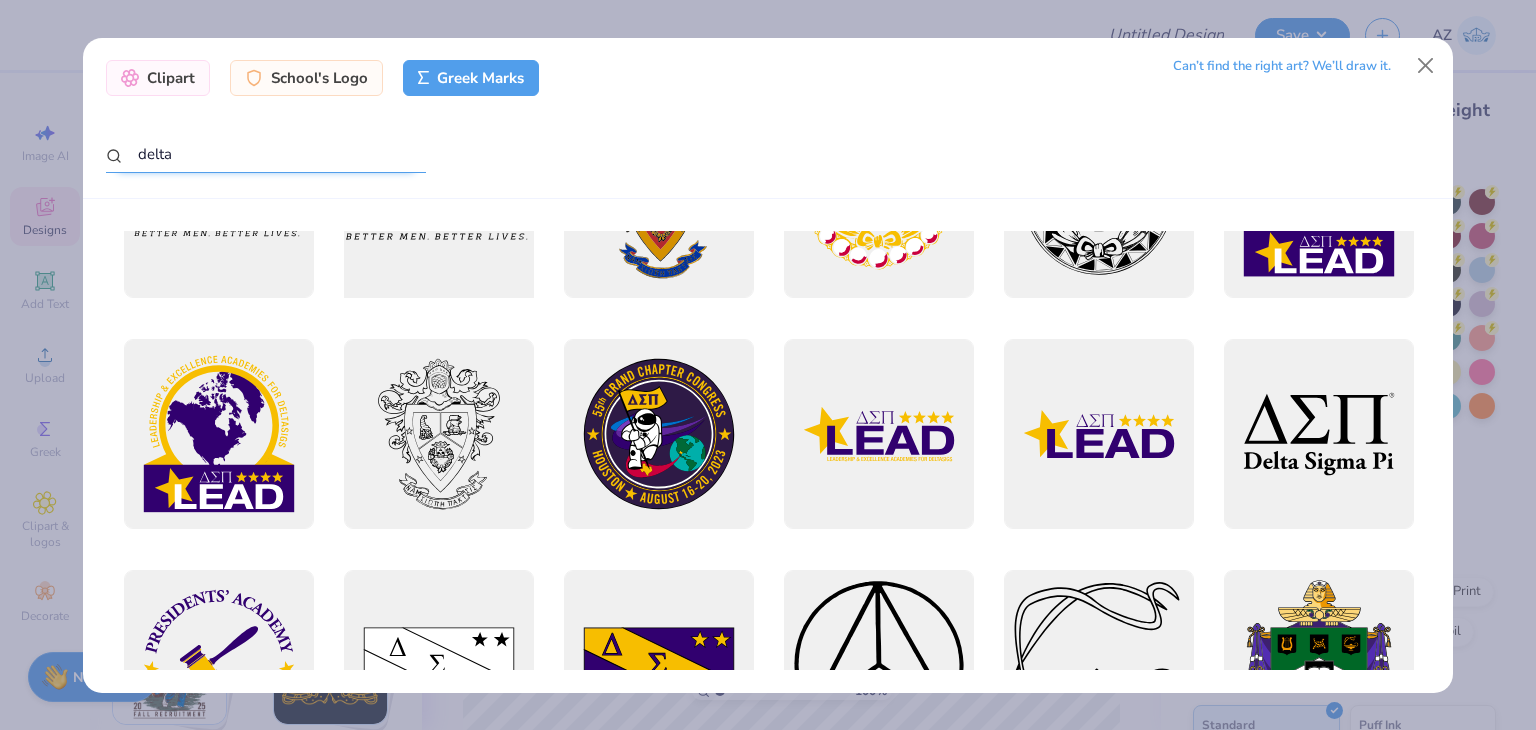 scroll, scrollTop: 0, scrollLeft: 0, axis: both 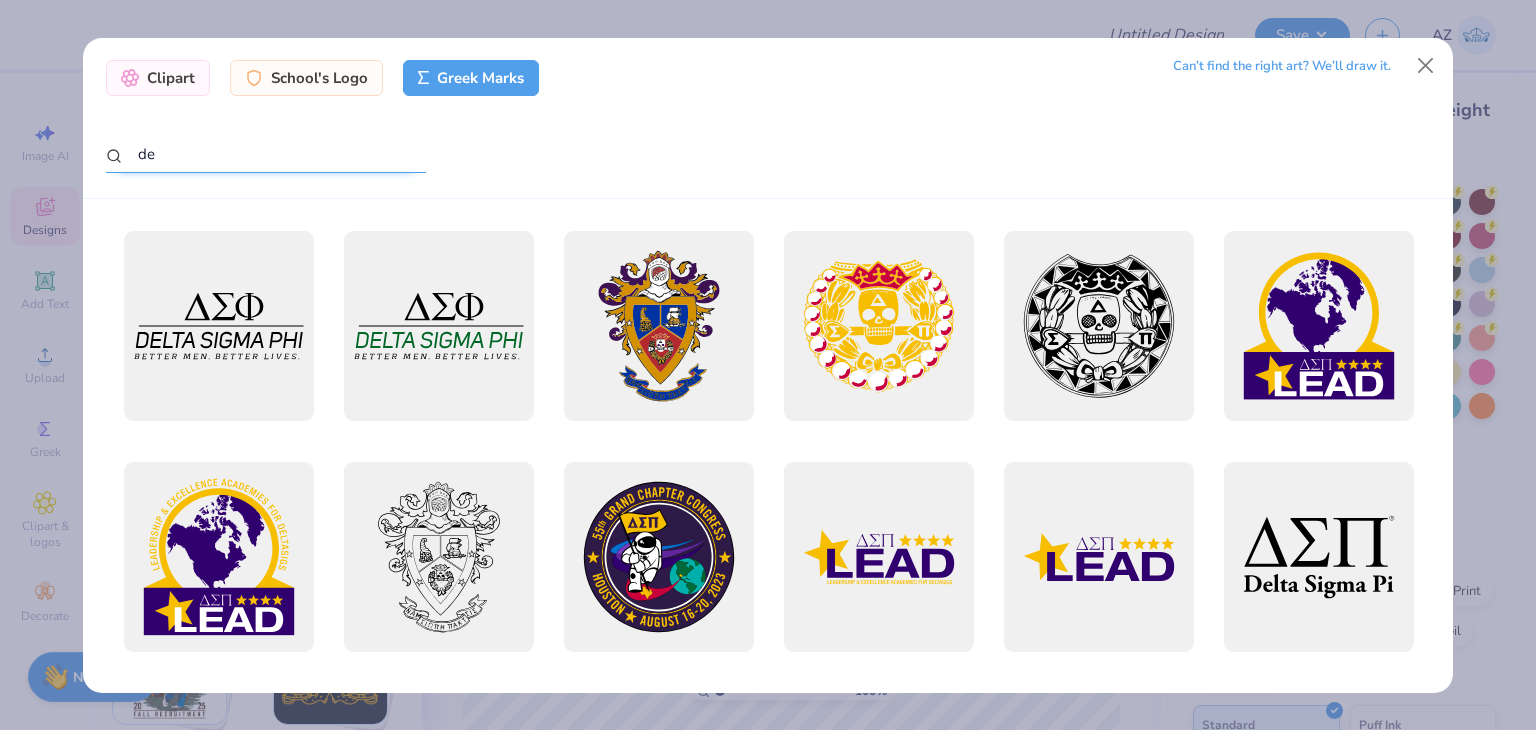type on "d" 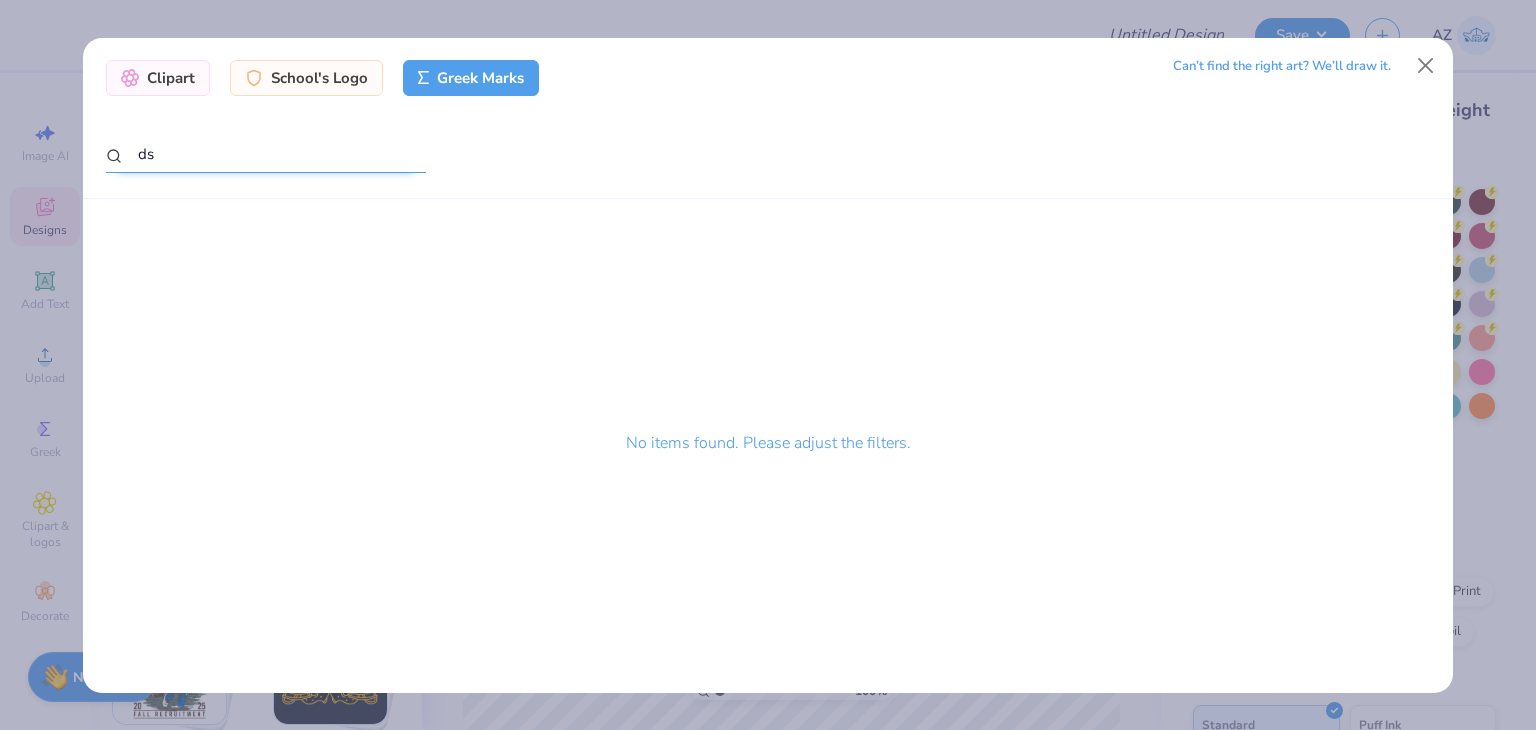 type on "d" 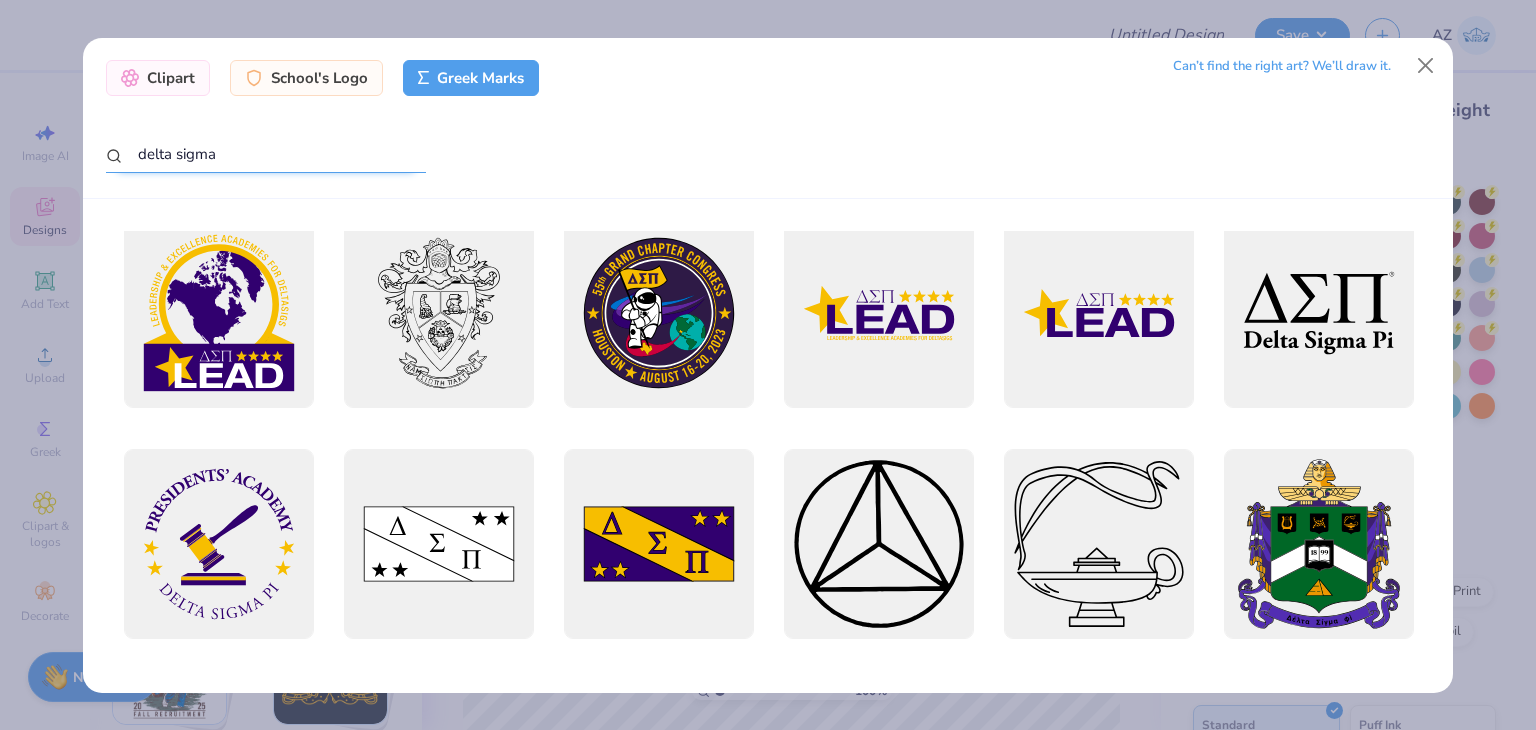 scroll, scrollTop: 230, scrollLeft: 0, axis: vertical 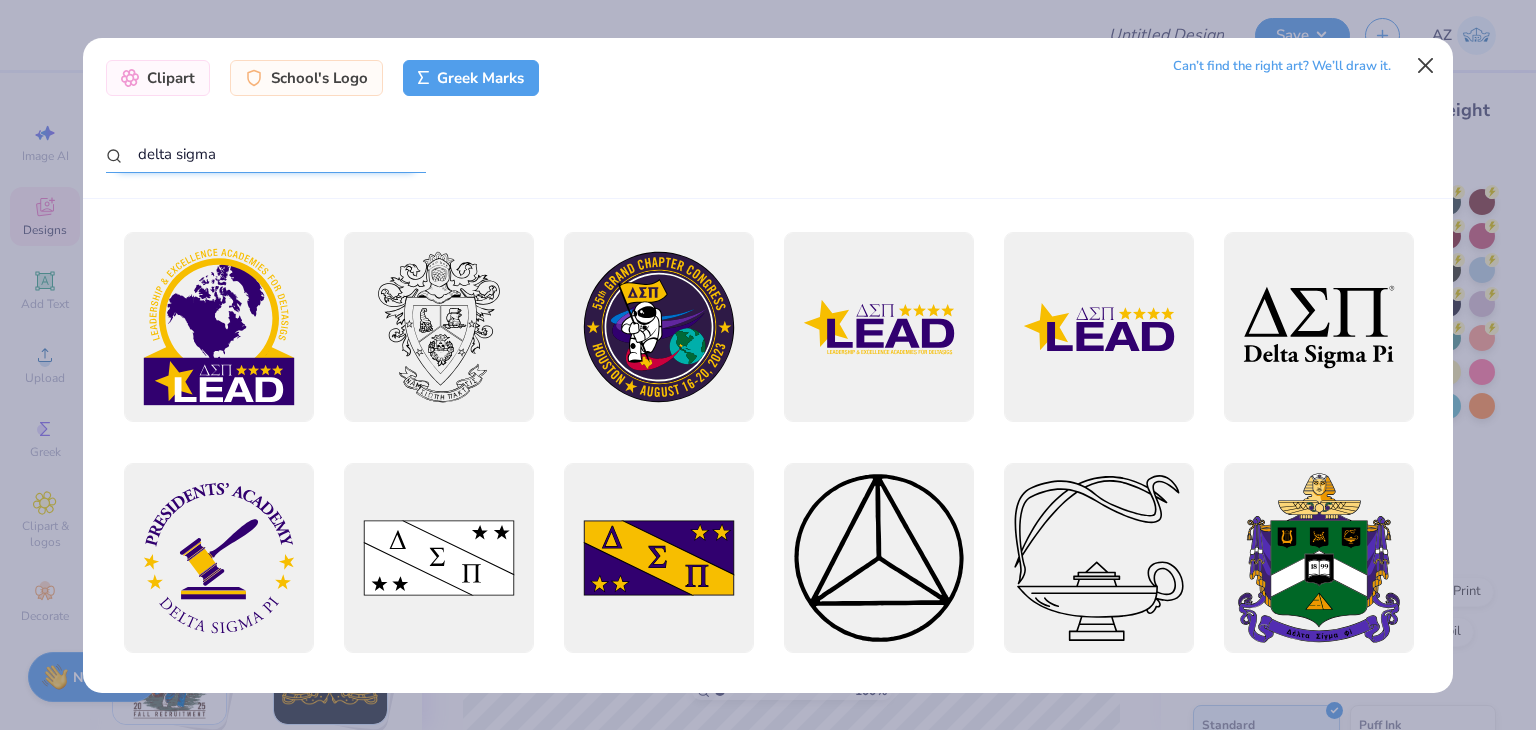 type on "delta sigma" 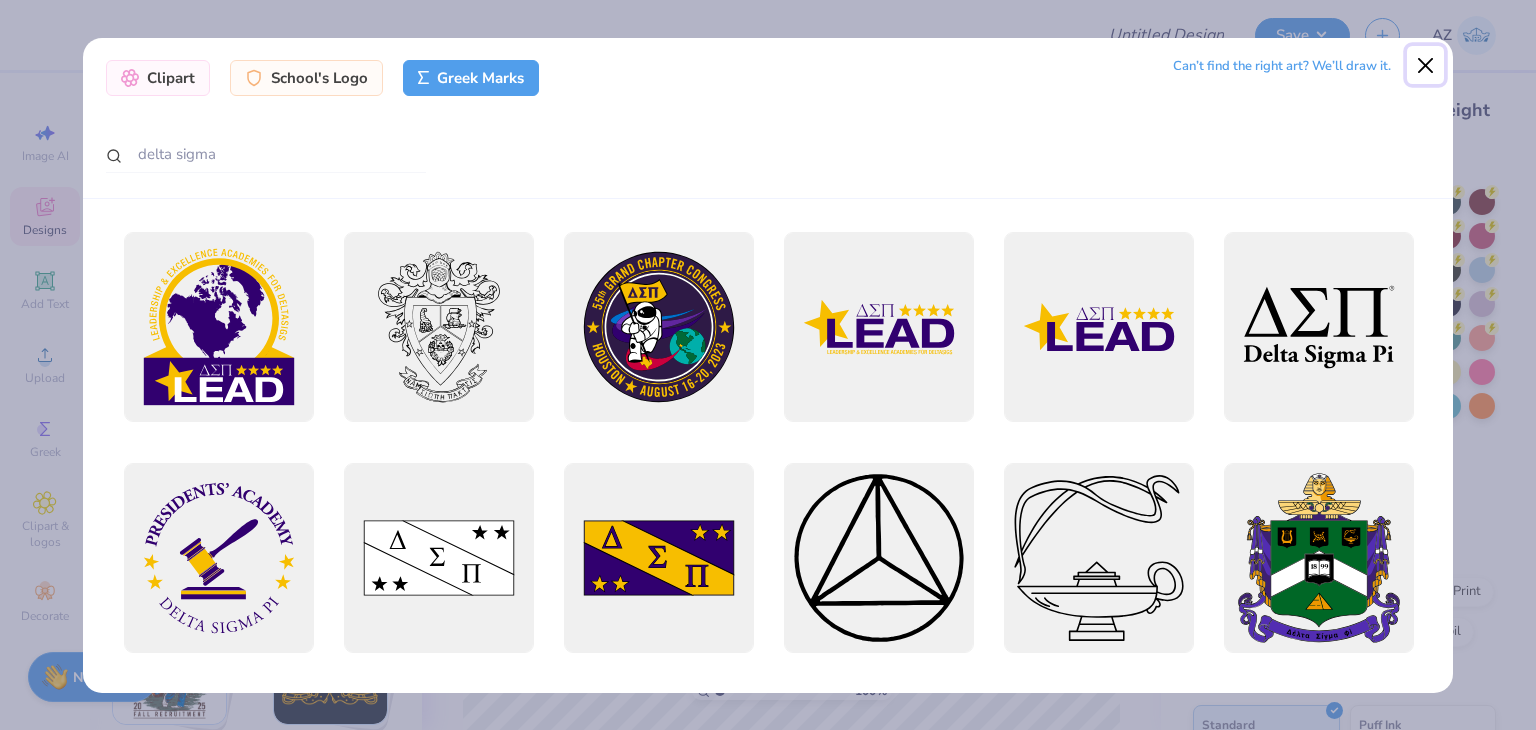 click at bounding box center [1426, 65] 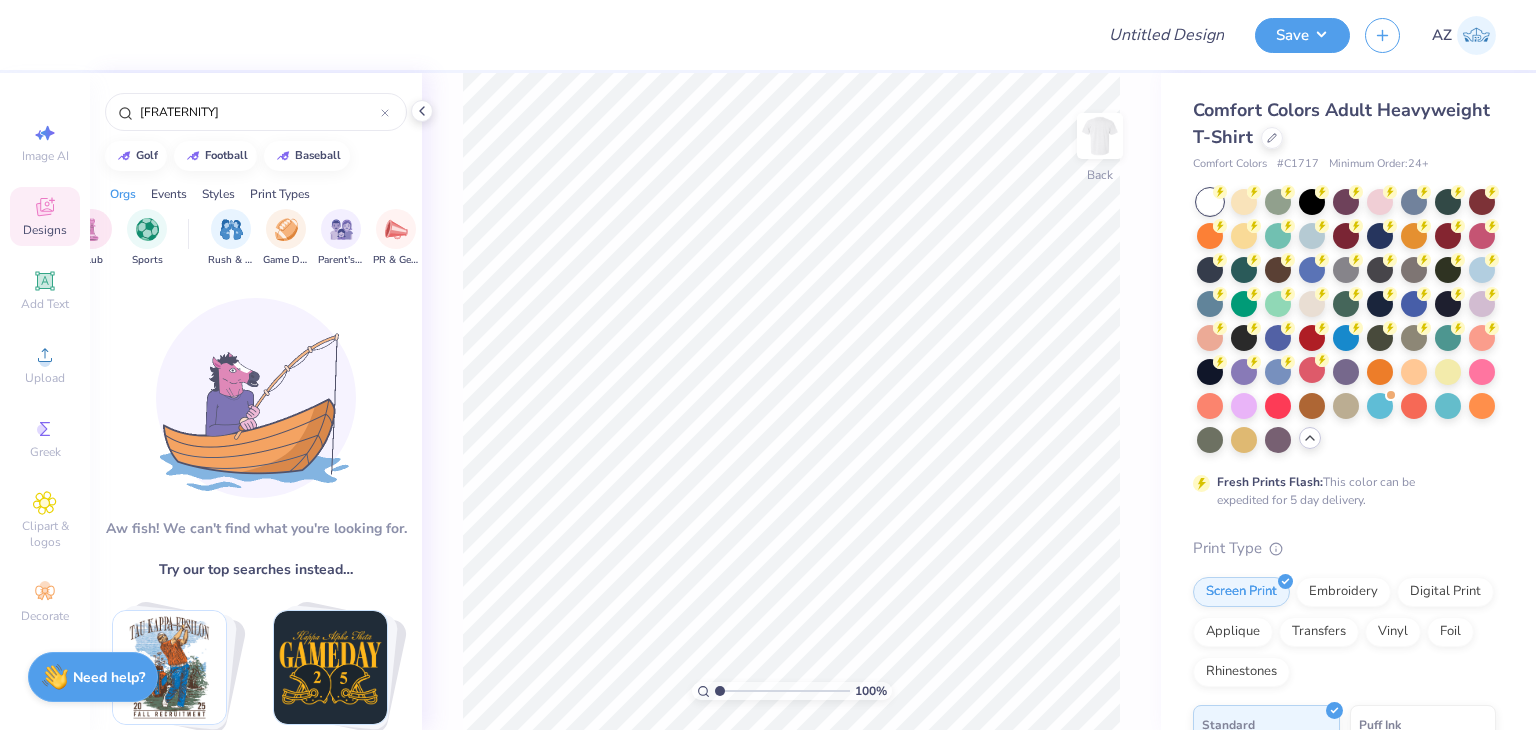 scroll, scrollTop: 0, scrollLeft: 154, axis: horizontal 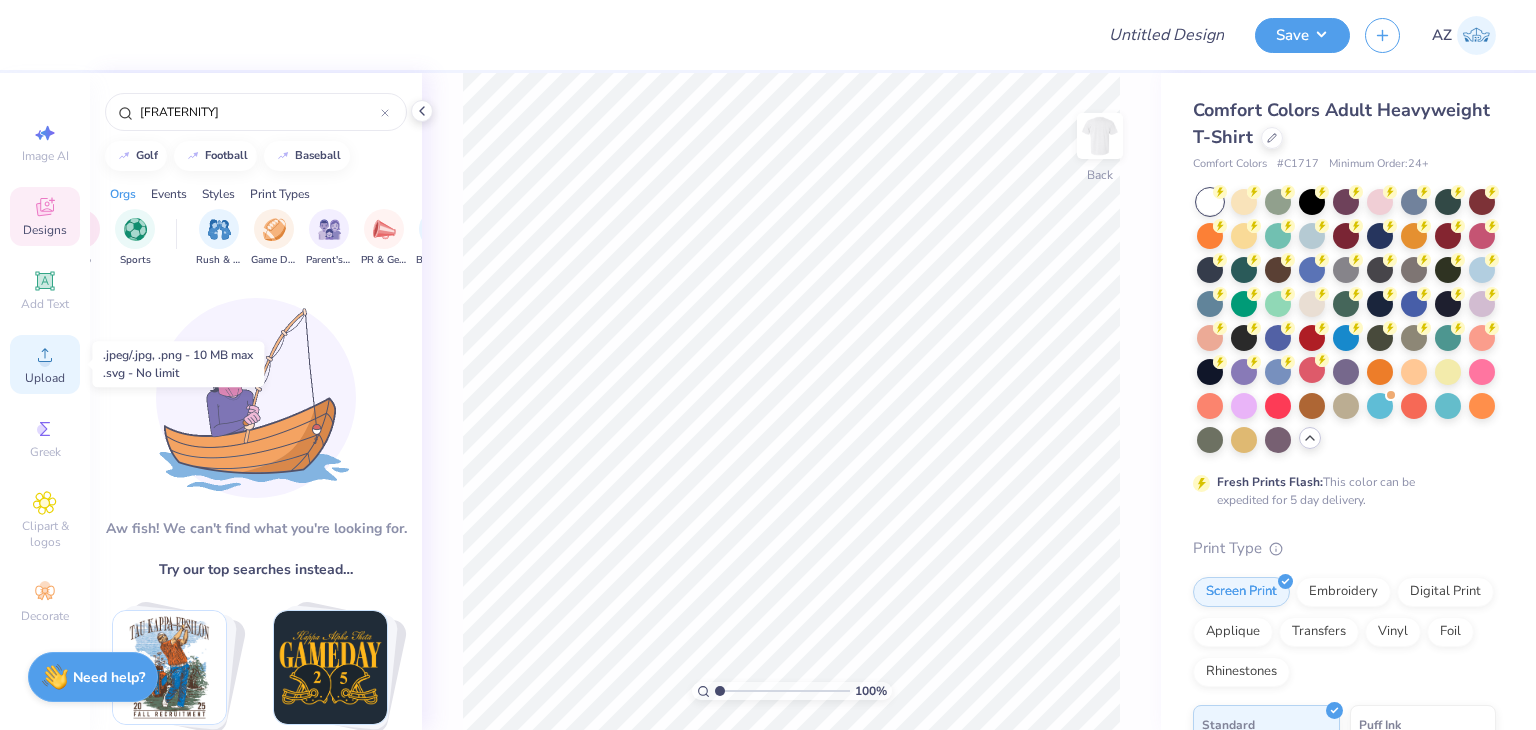 click 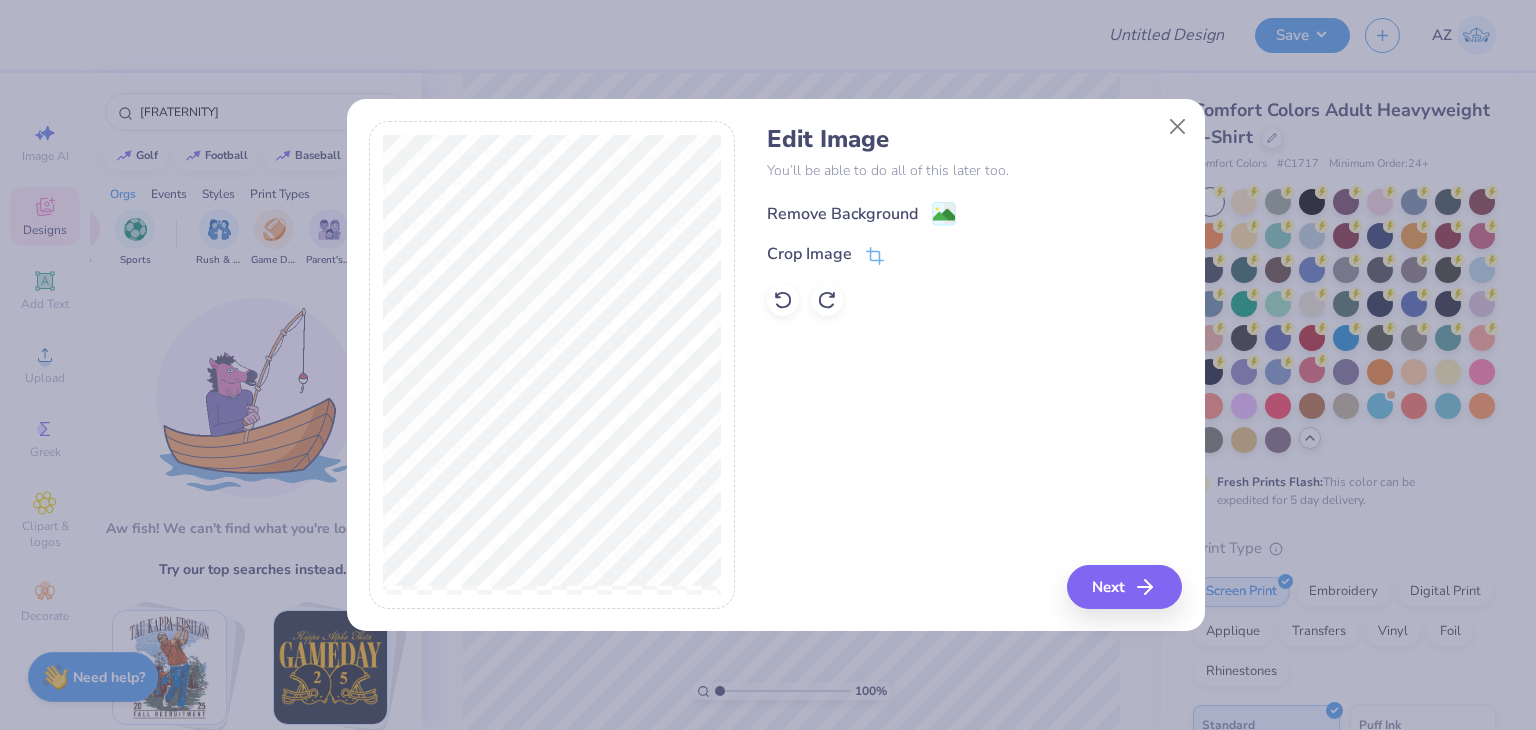 click 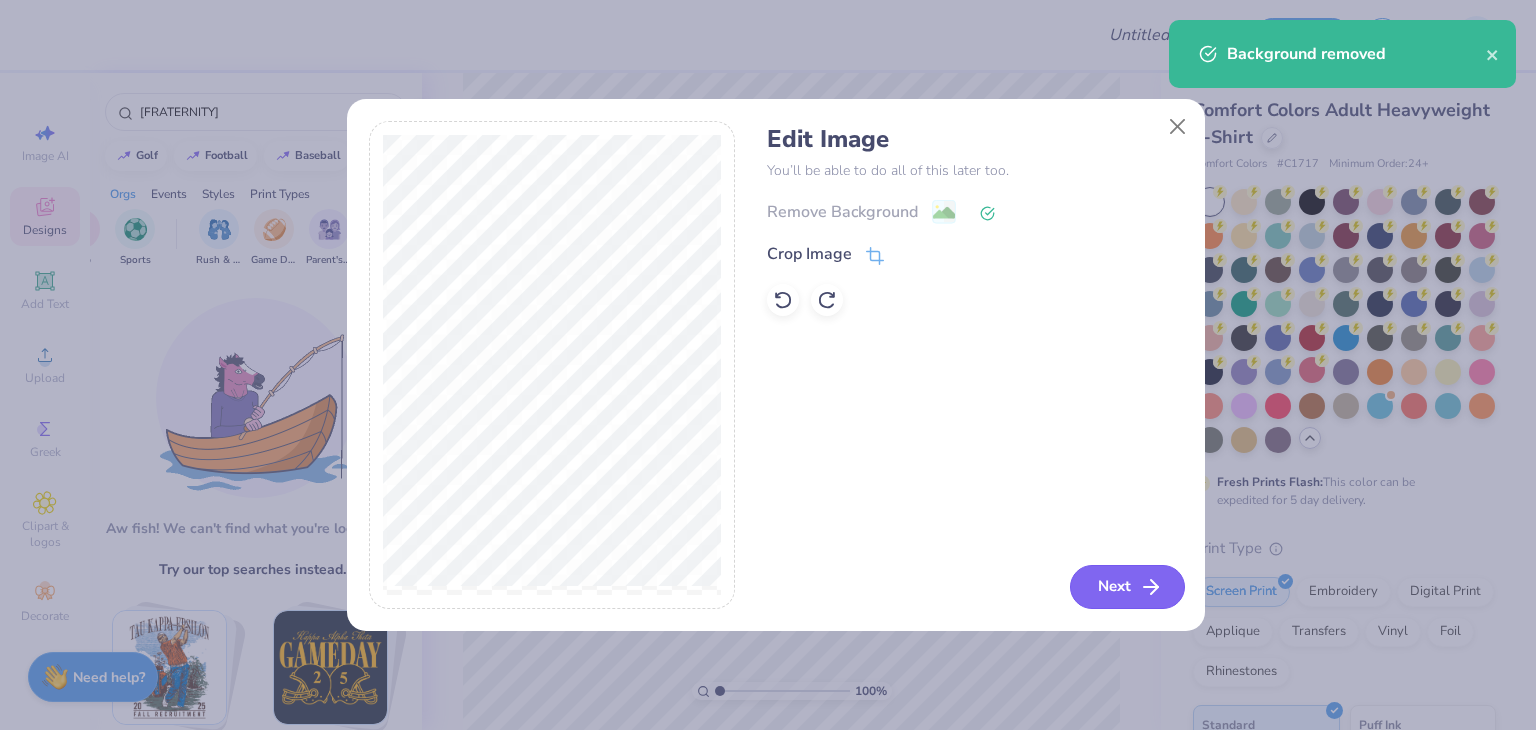 click on "Next" at bounding box center (1127, 587) 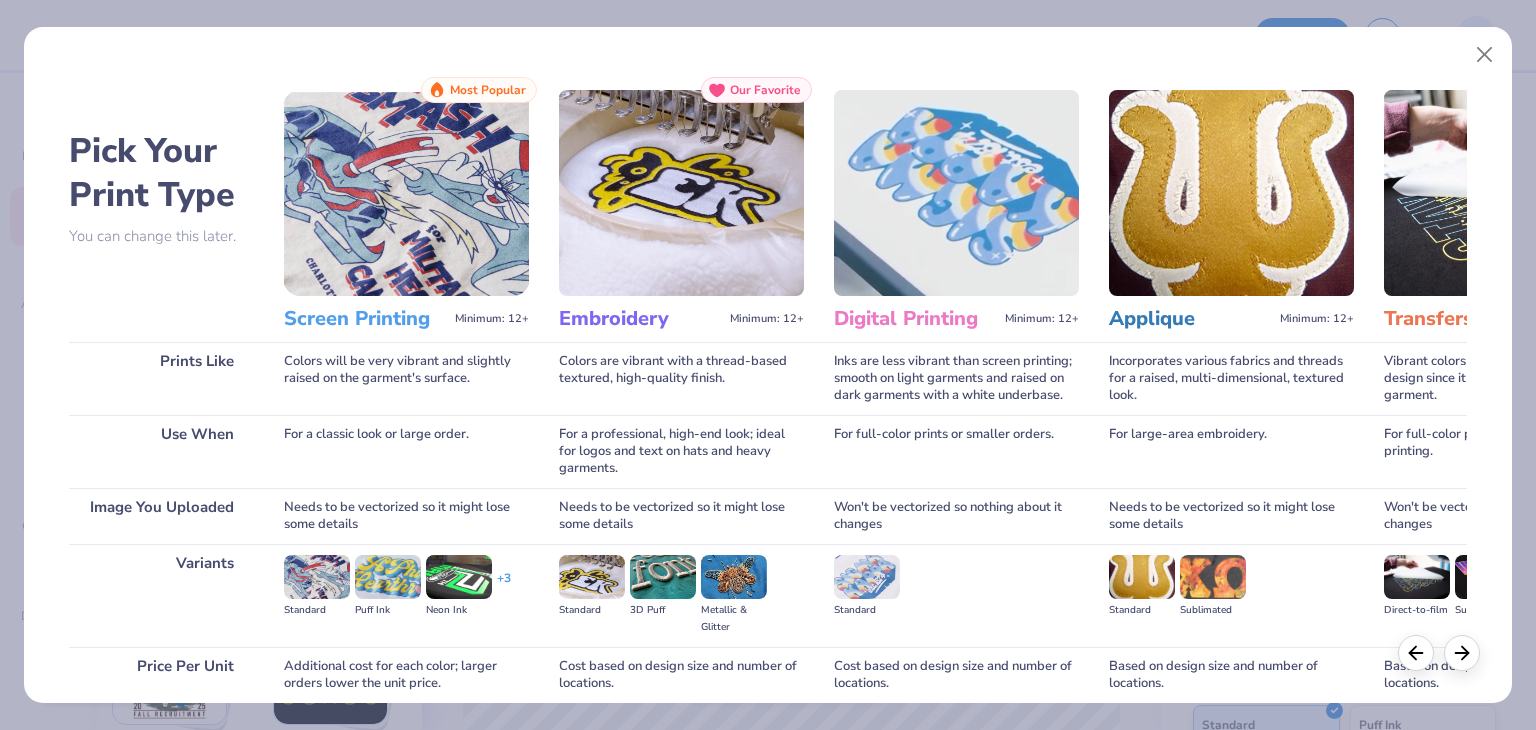 click at bounding box center (406, 193) 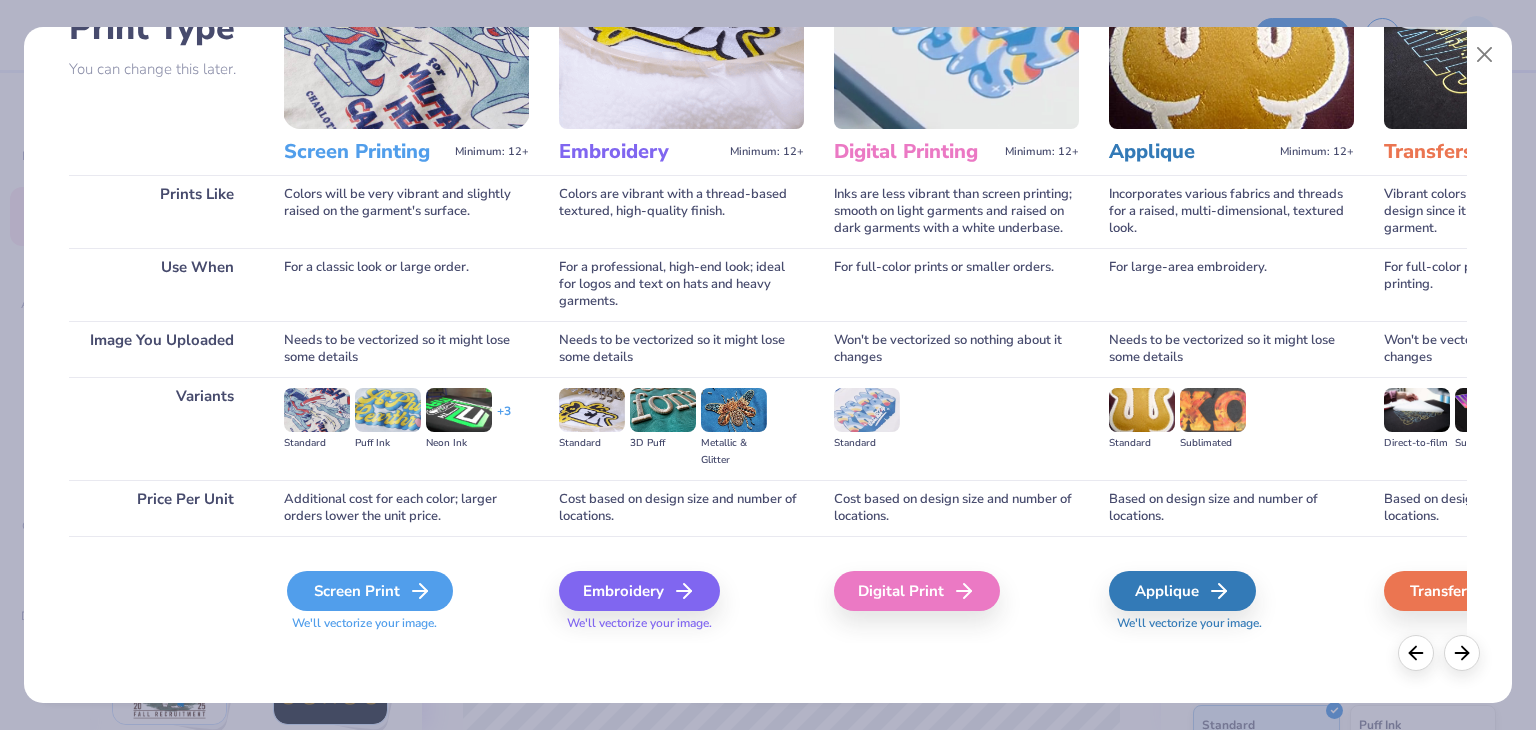 click on "Screen Print" at bounding box center (370, 591) 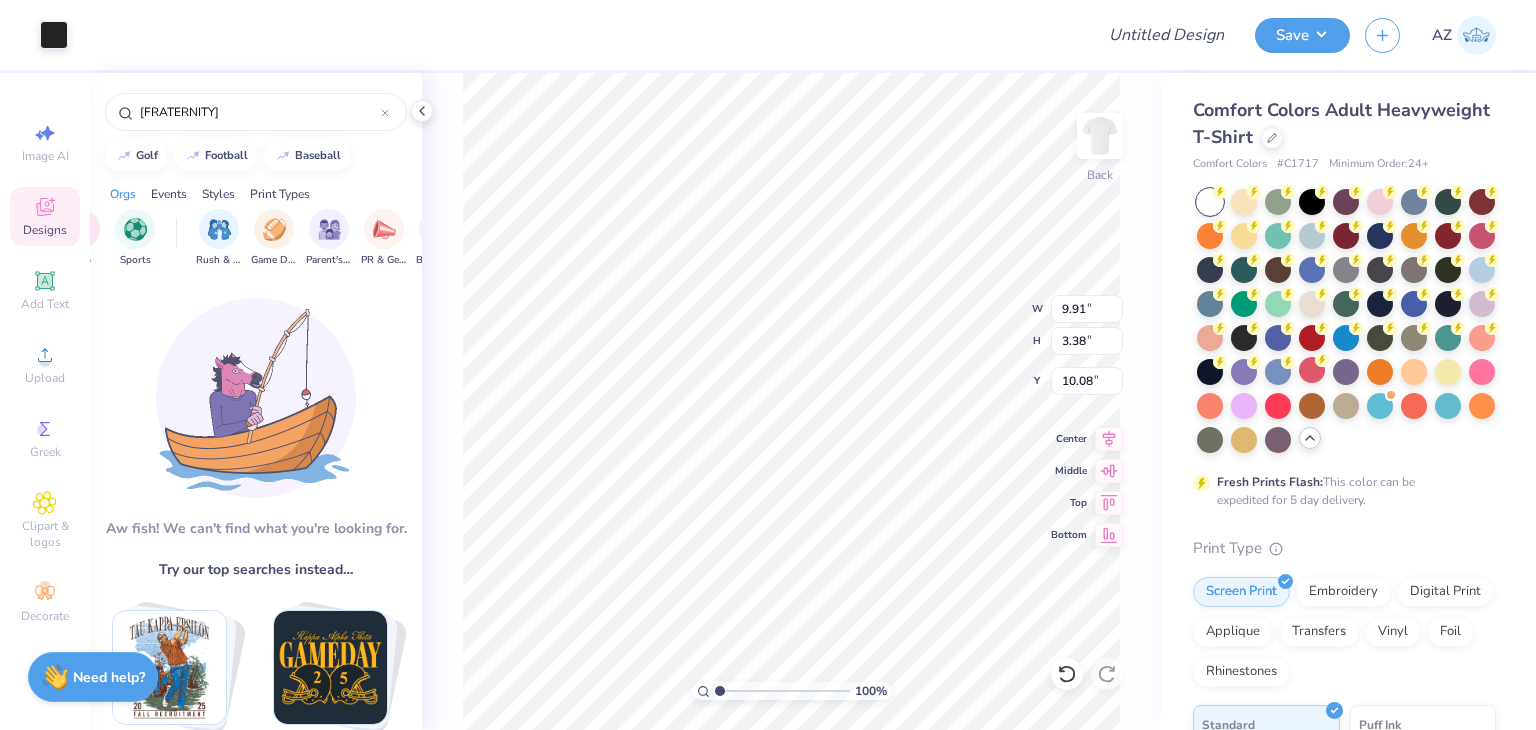 type on "9.91" 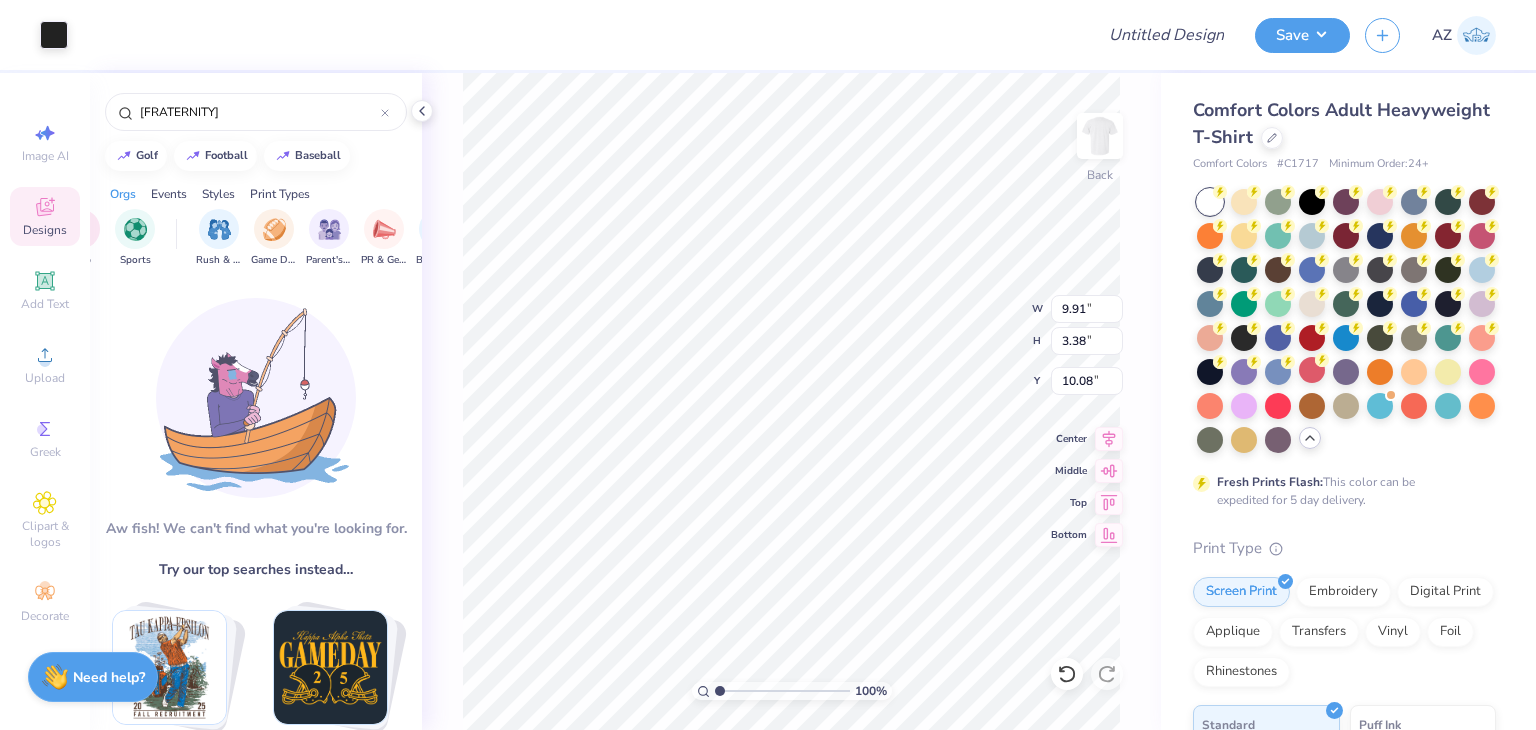 type on "3.38" 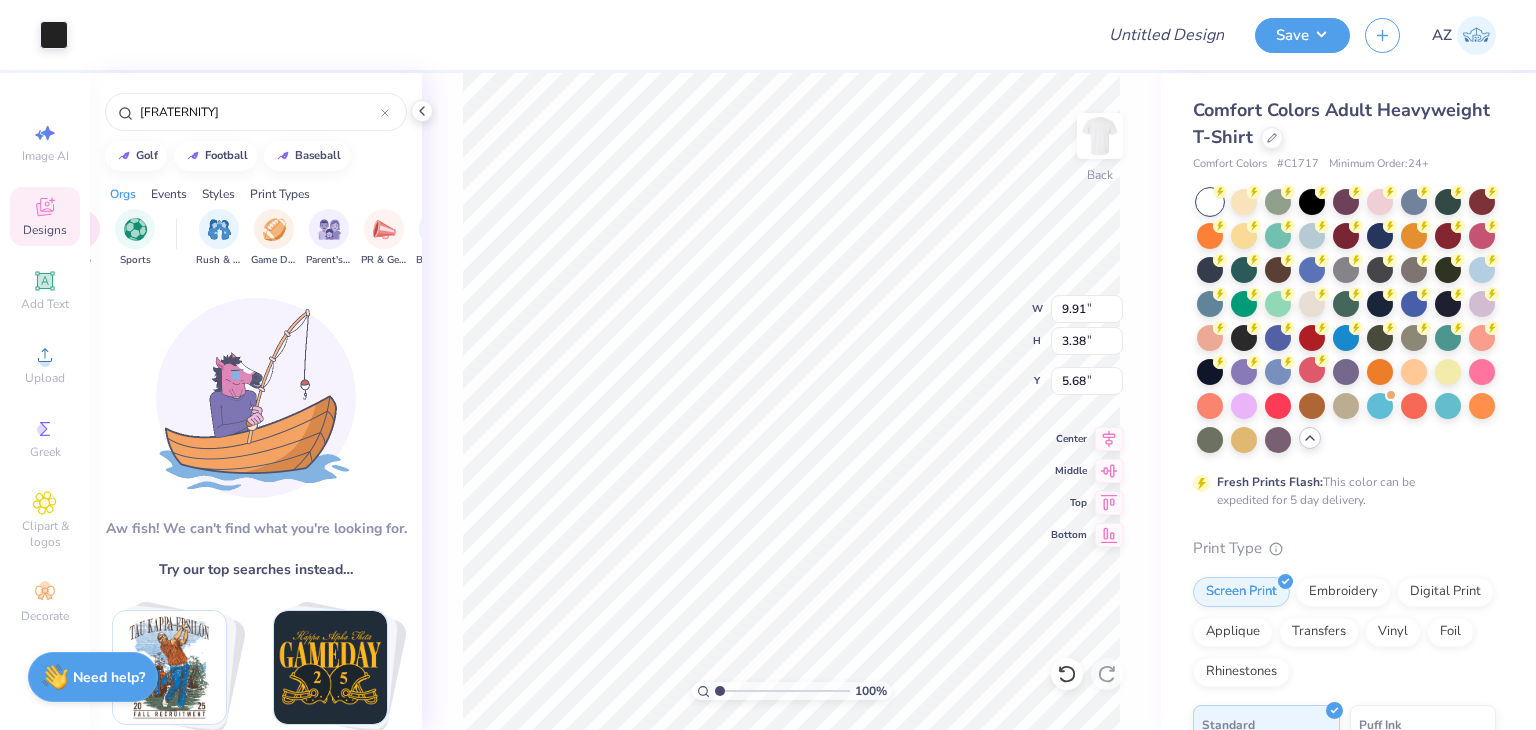 type on "5.71" 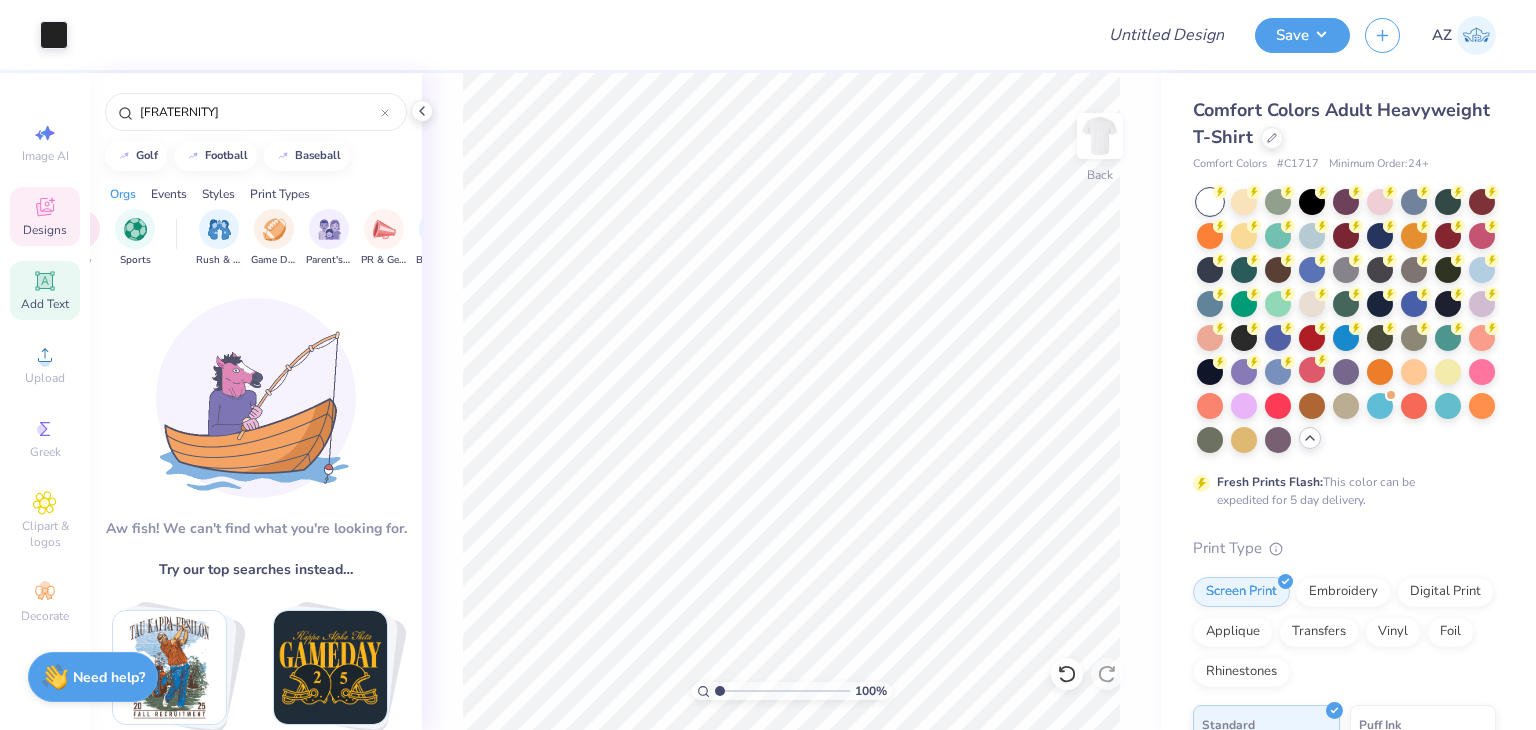 click on "Add Text" at bounding box center (45, 290) 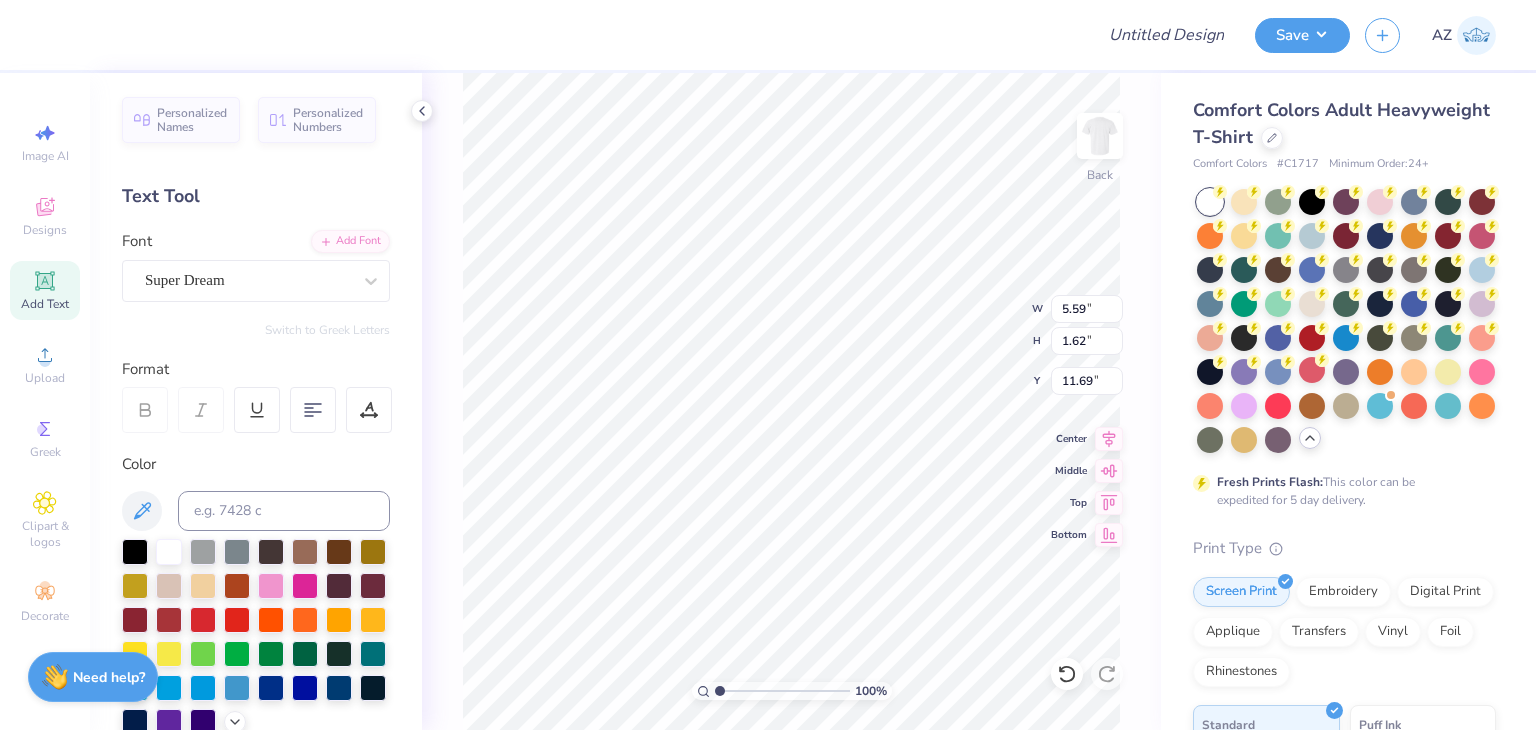 scroll, scrollTop: 16, scrollLeft: 2, axis: both 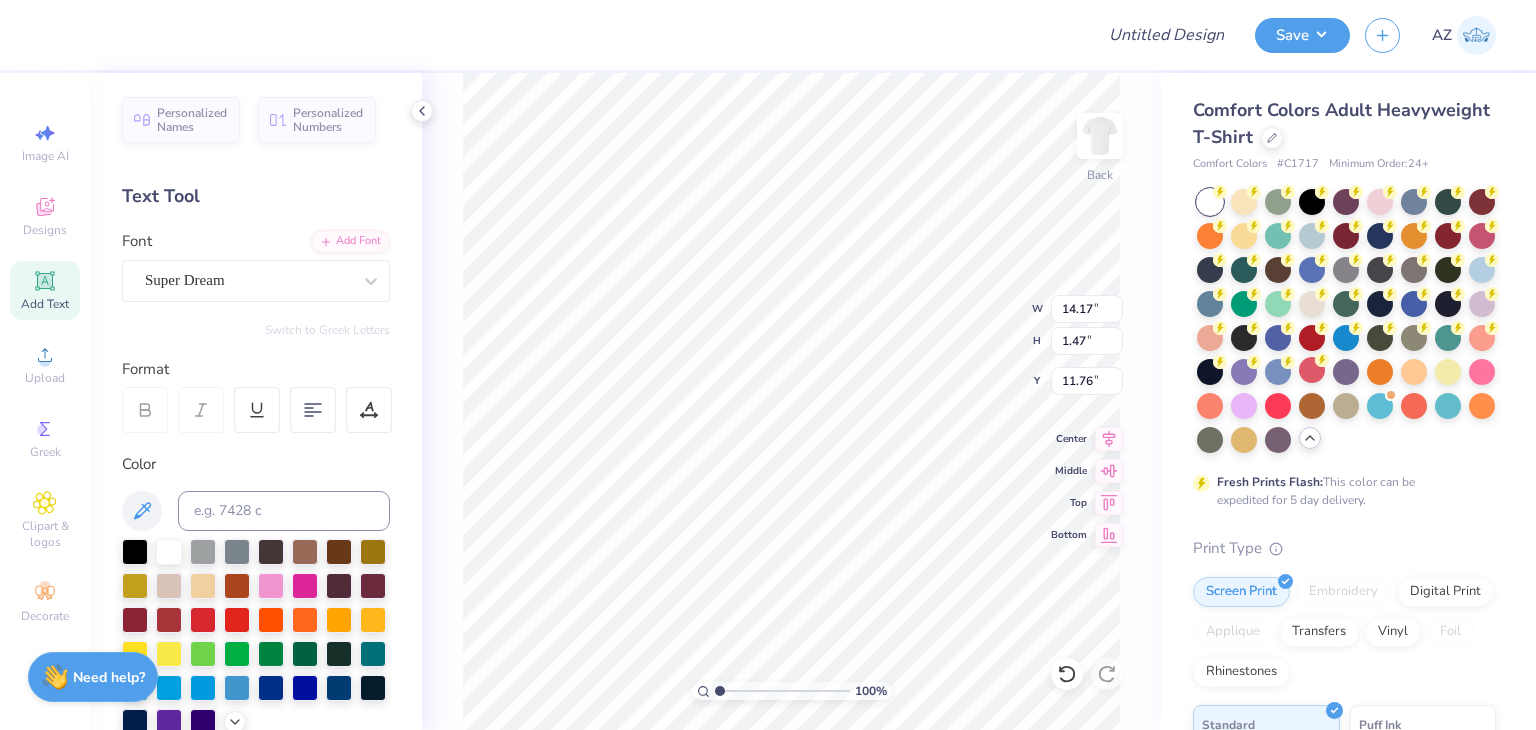 type on "Brothers" 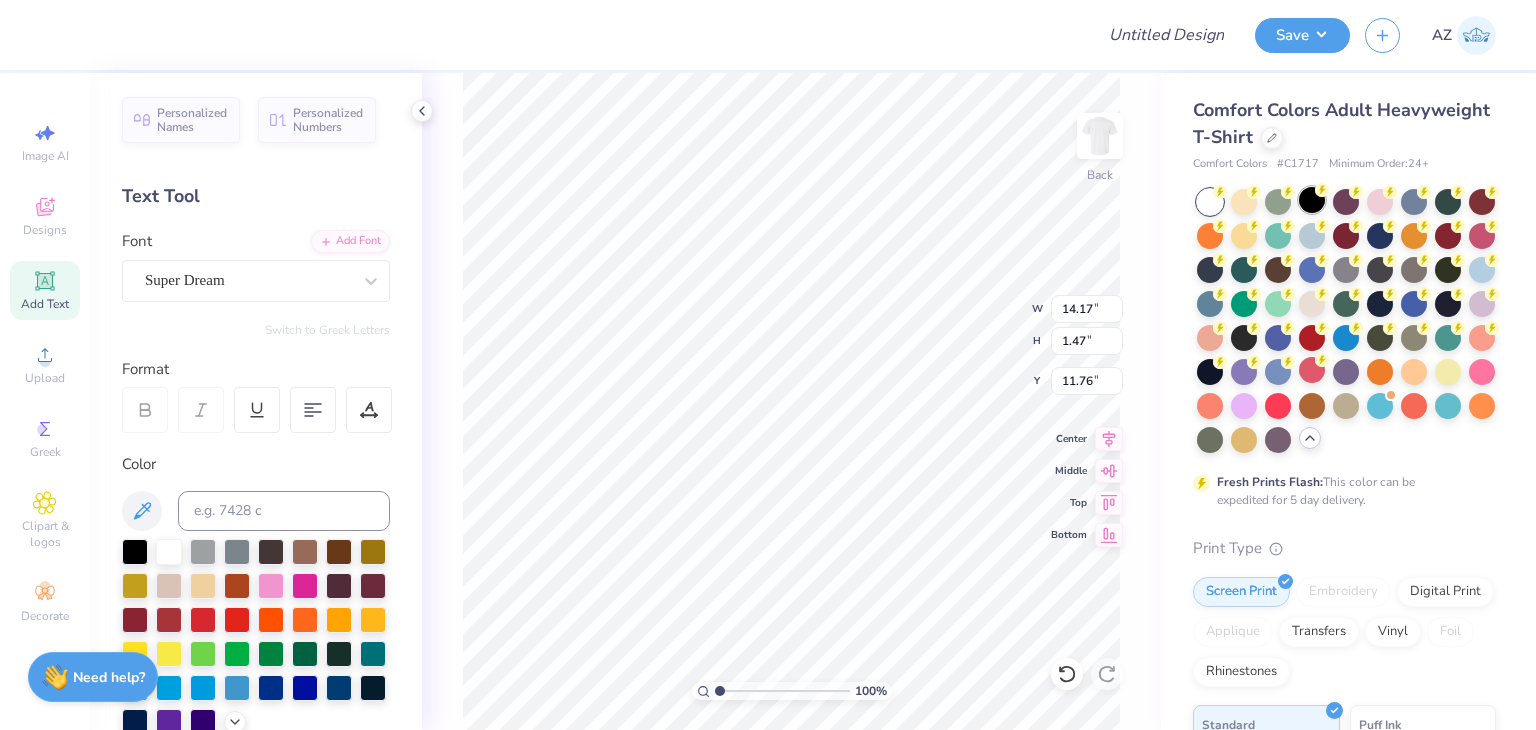 click 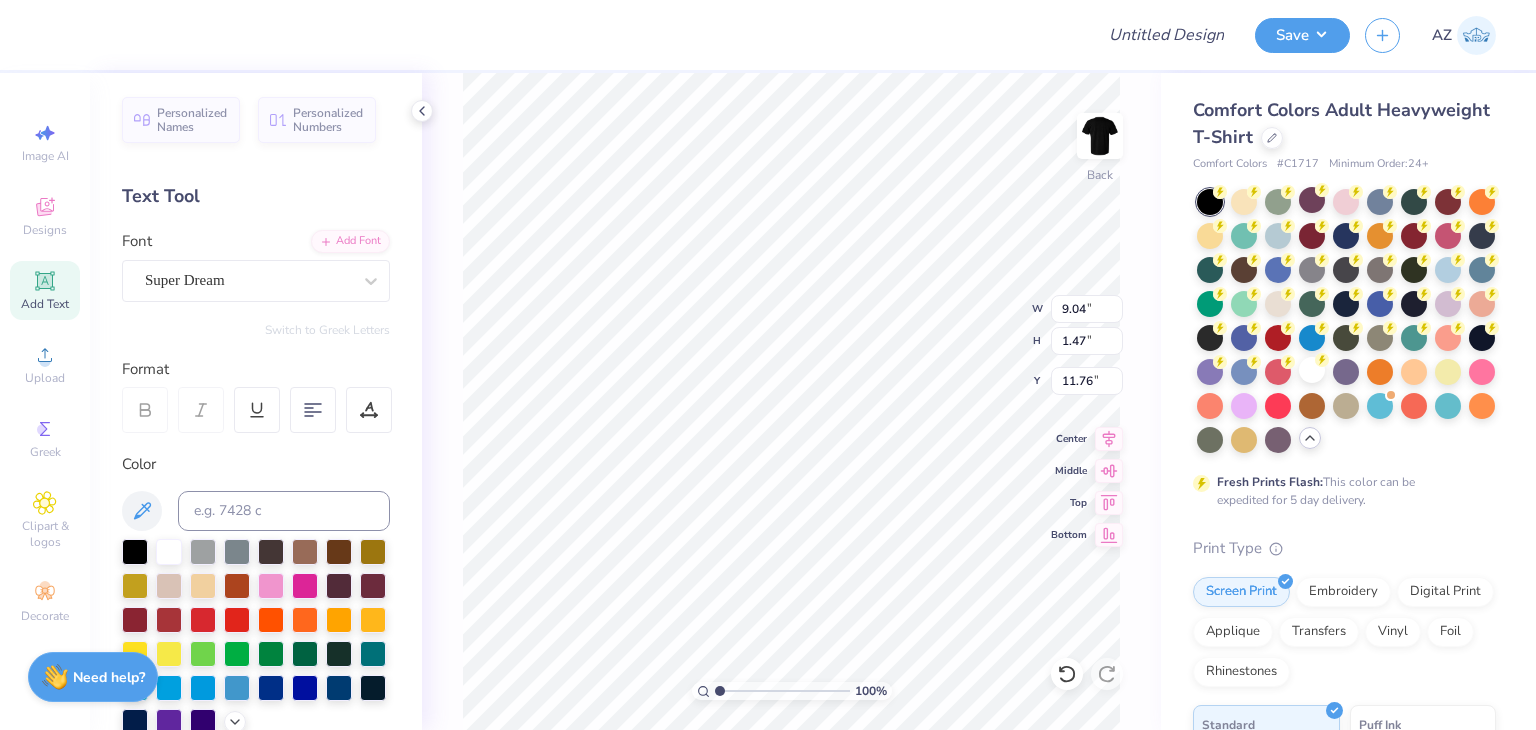 type on "9.04" 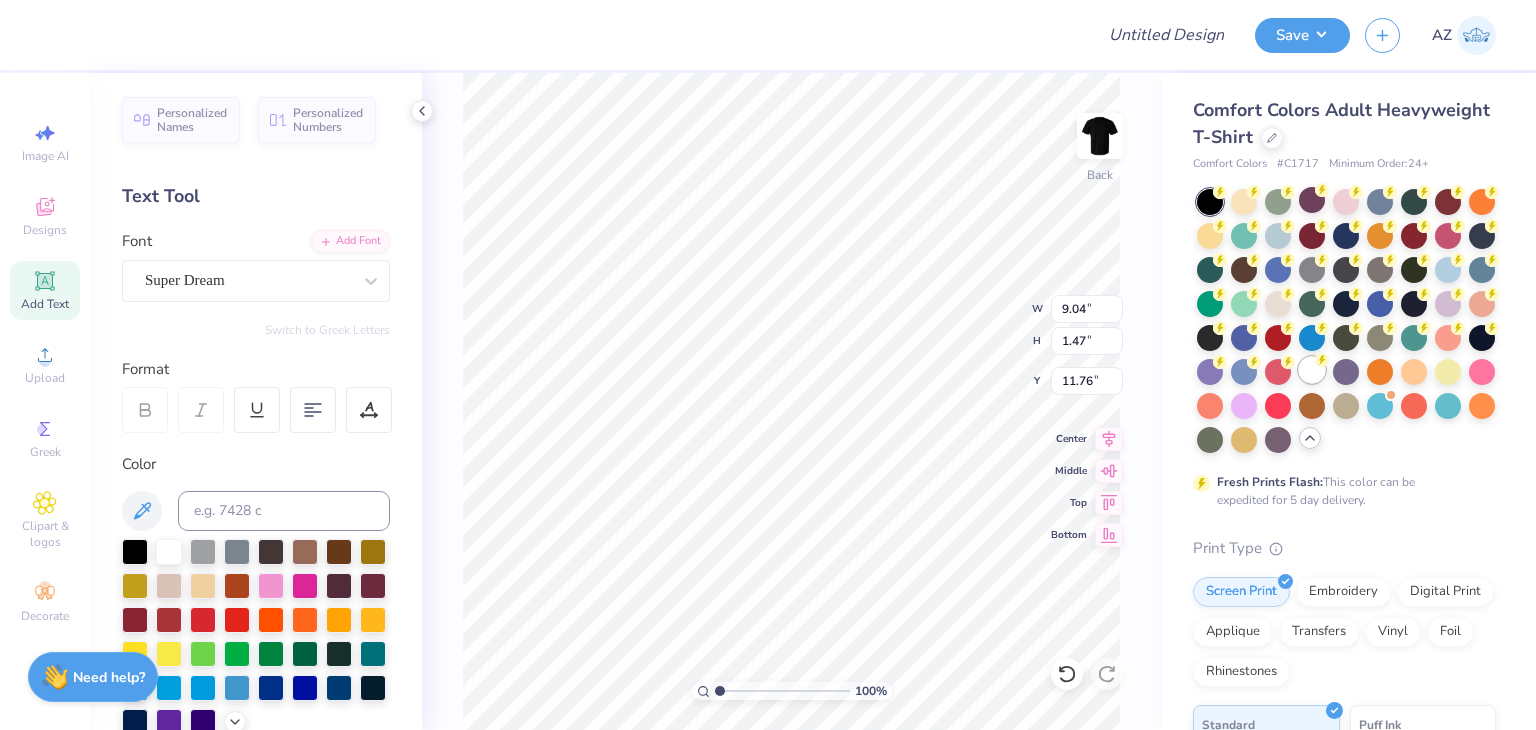click at bounding box center (1312, 370) 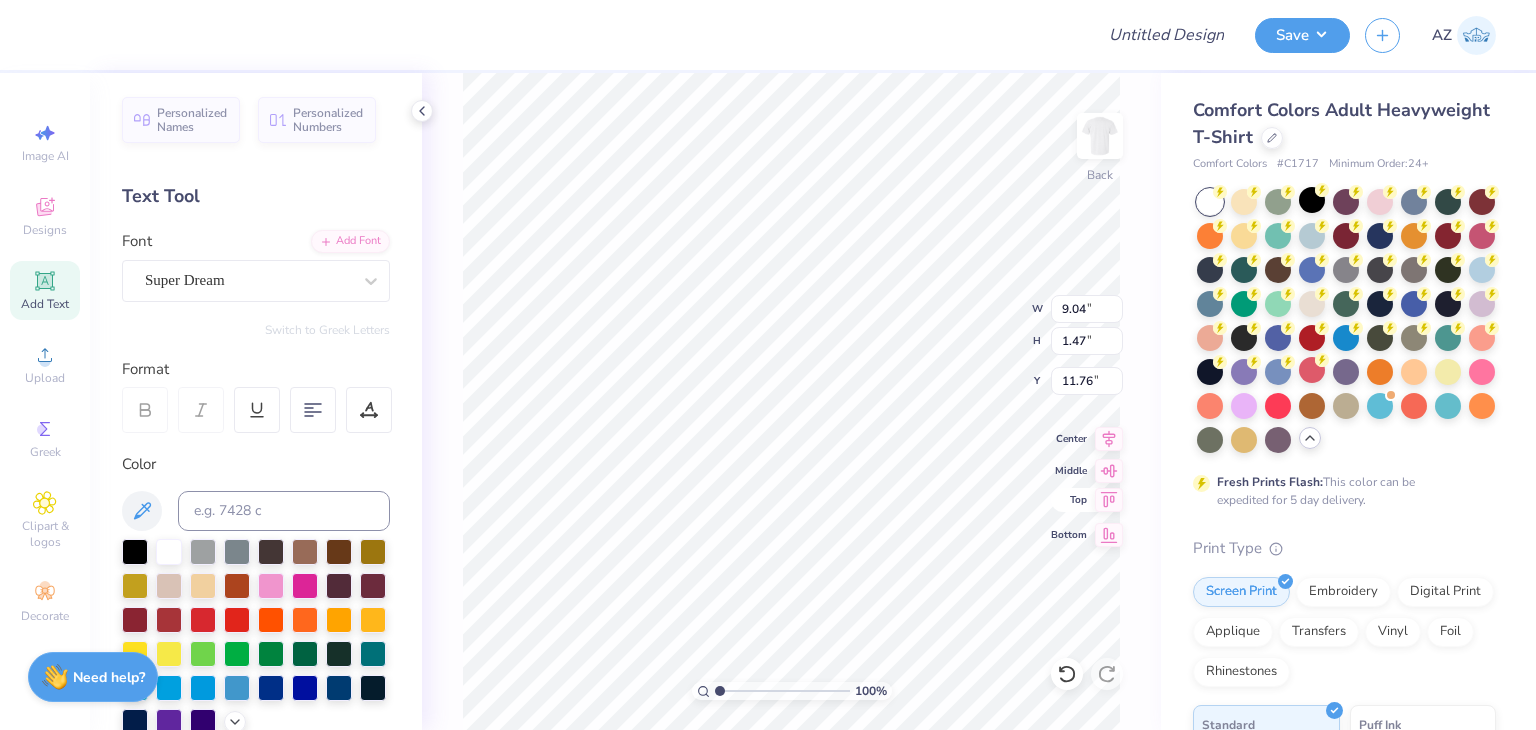 scroll, scrollTop: 16, scrollLeft: 2, axis: both 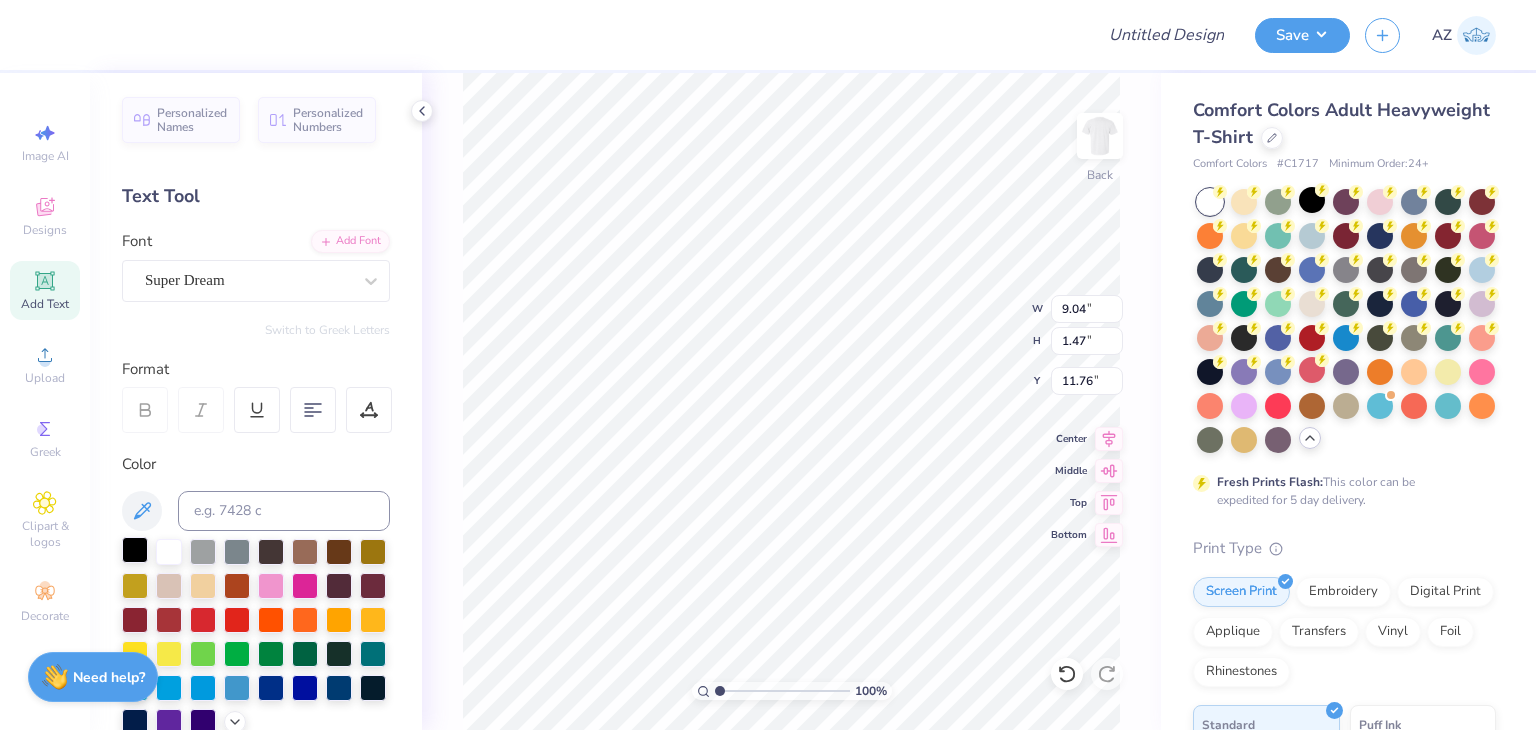 click at bounding box center (135, 550) 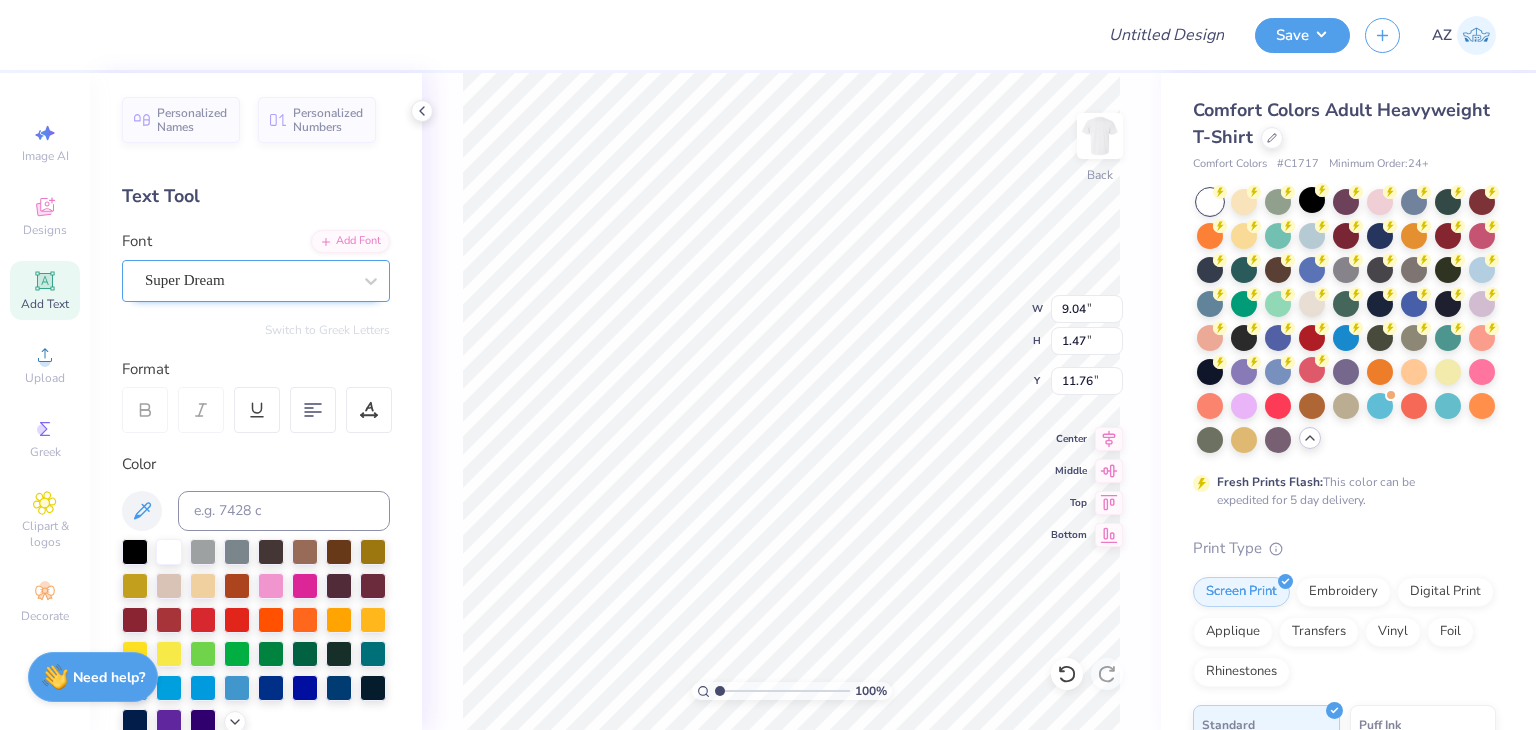 click at bounding box center (248, 280) 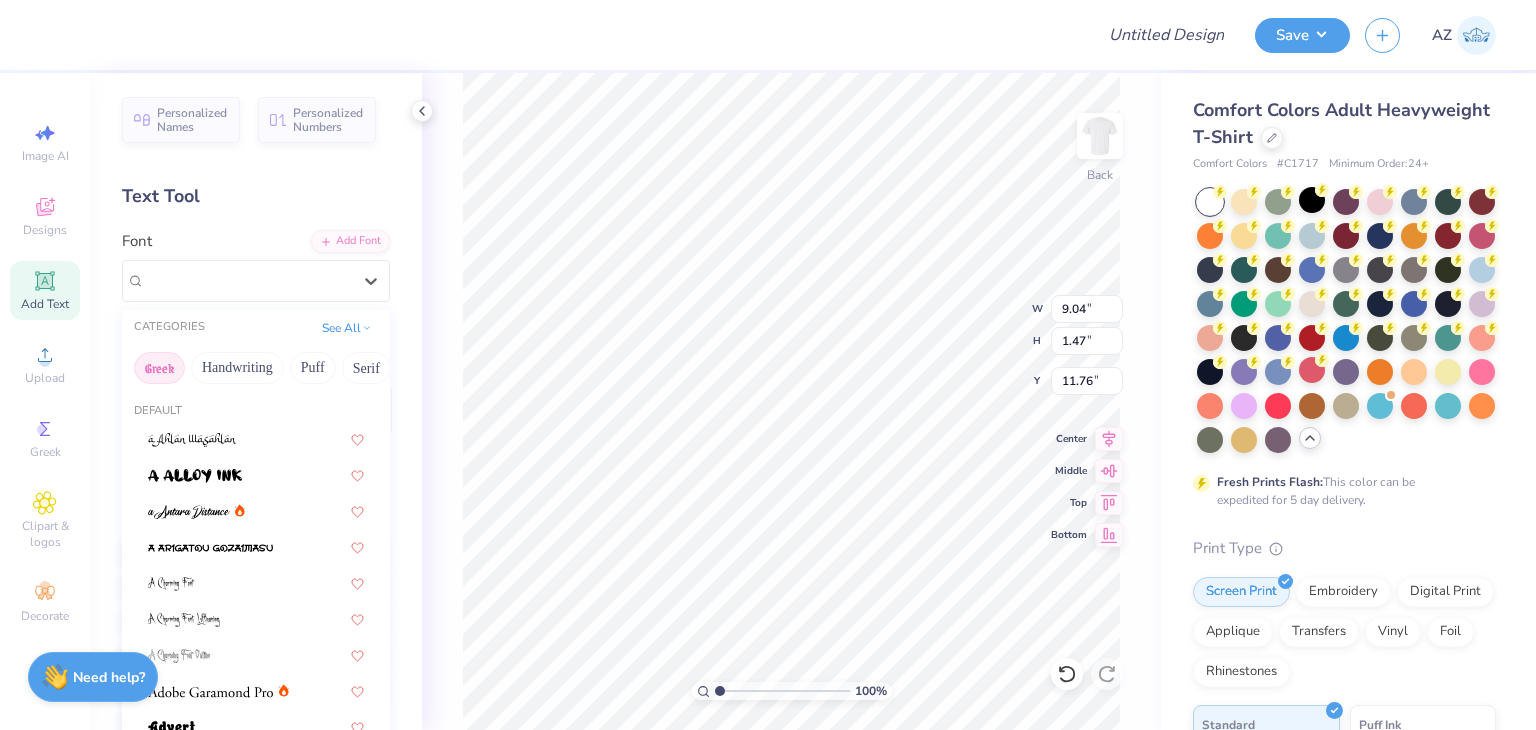click on "Greek" at bounding box center (159, 368) 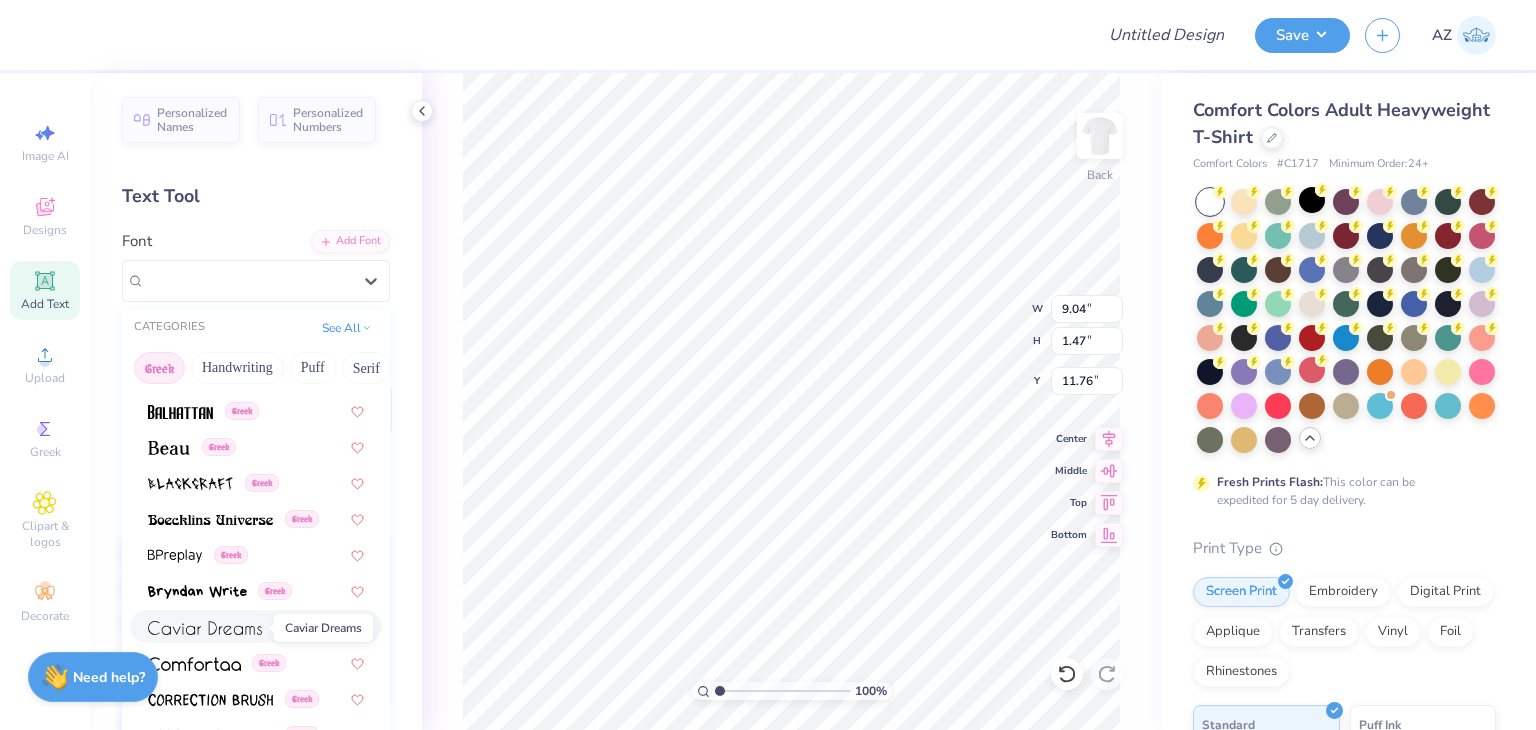 scroll, scrollTop: 242, scrollLeft: 0, axis: vertical 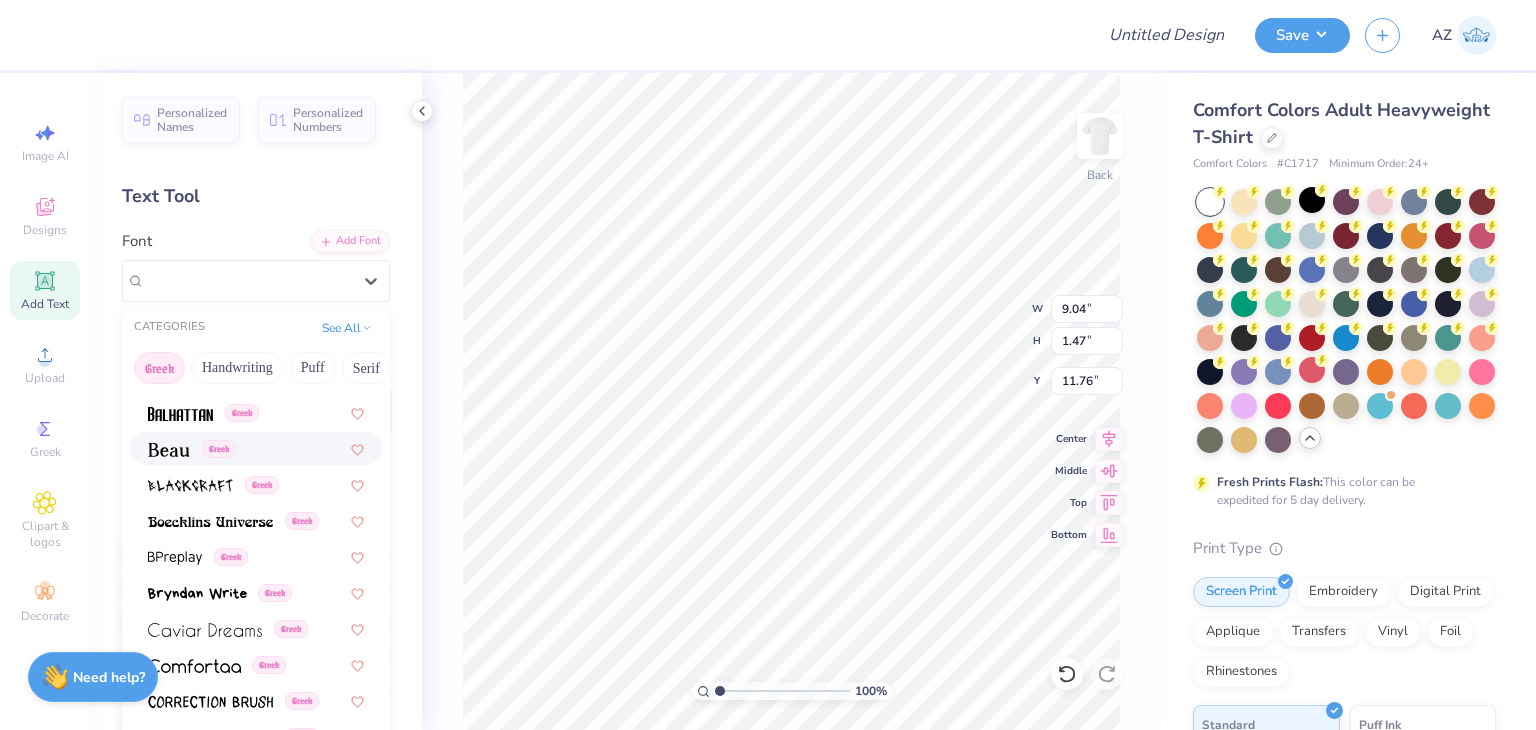 click on "Greek" at bounding box center [256, 448] 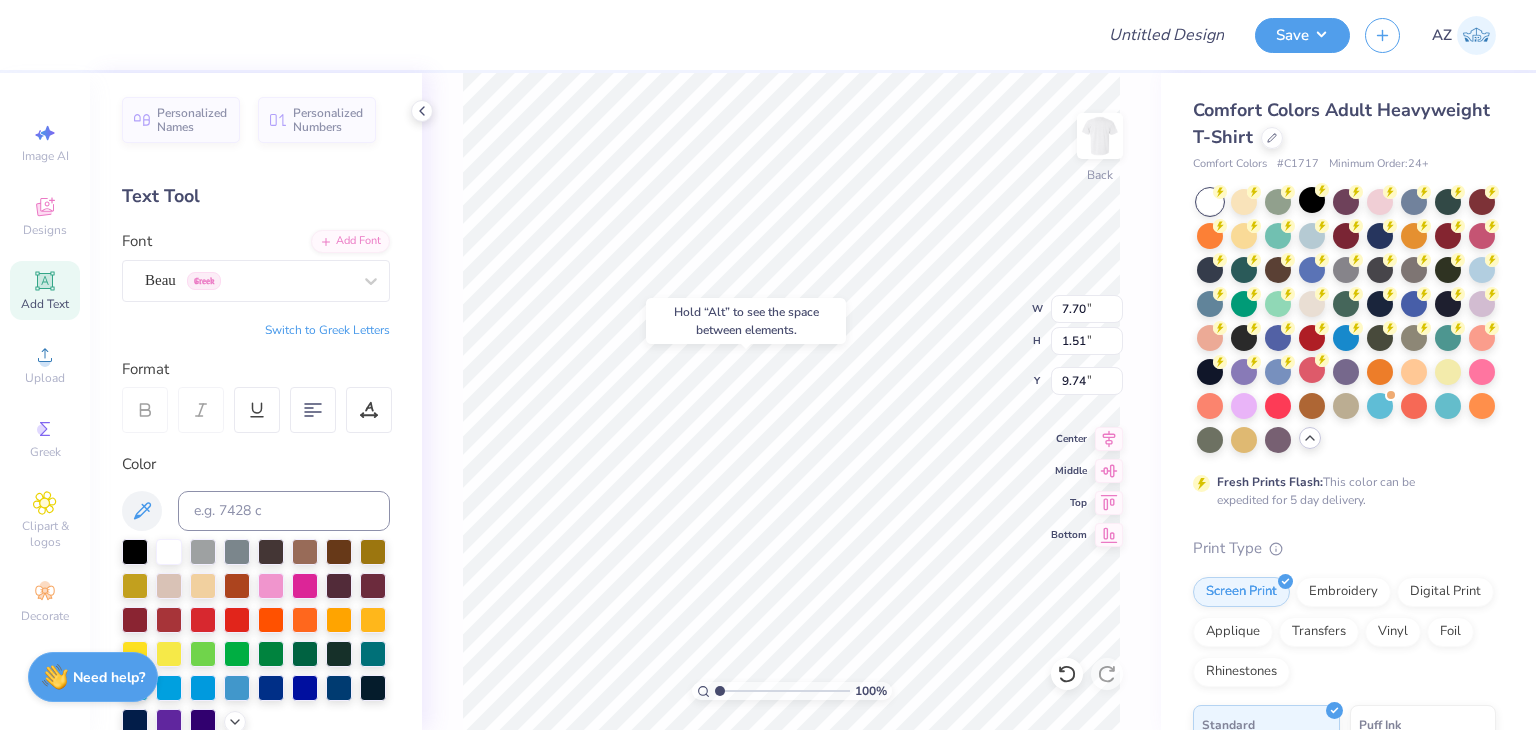 type on "9.74" 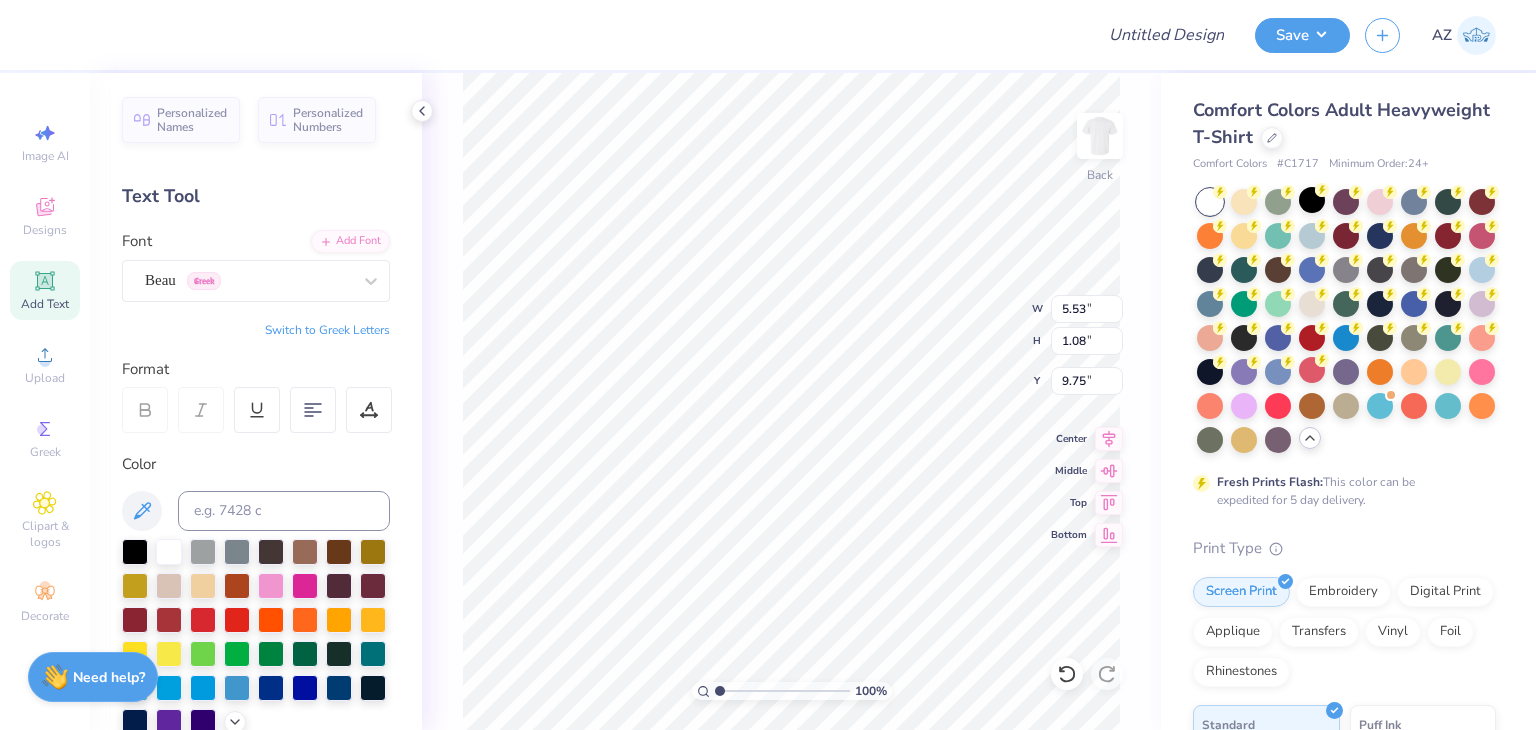 type on "5.53" 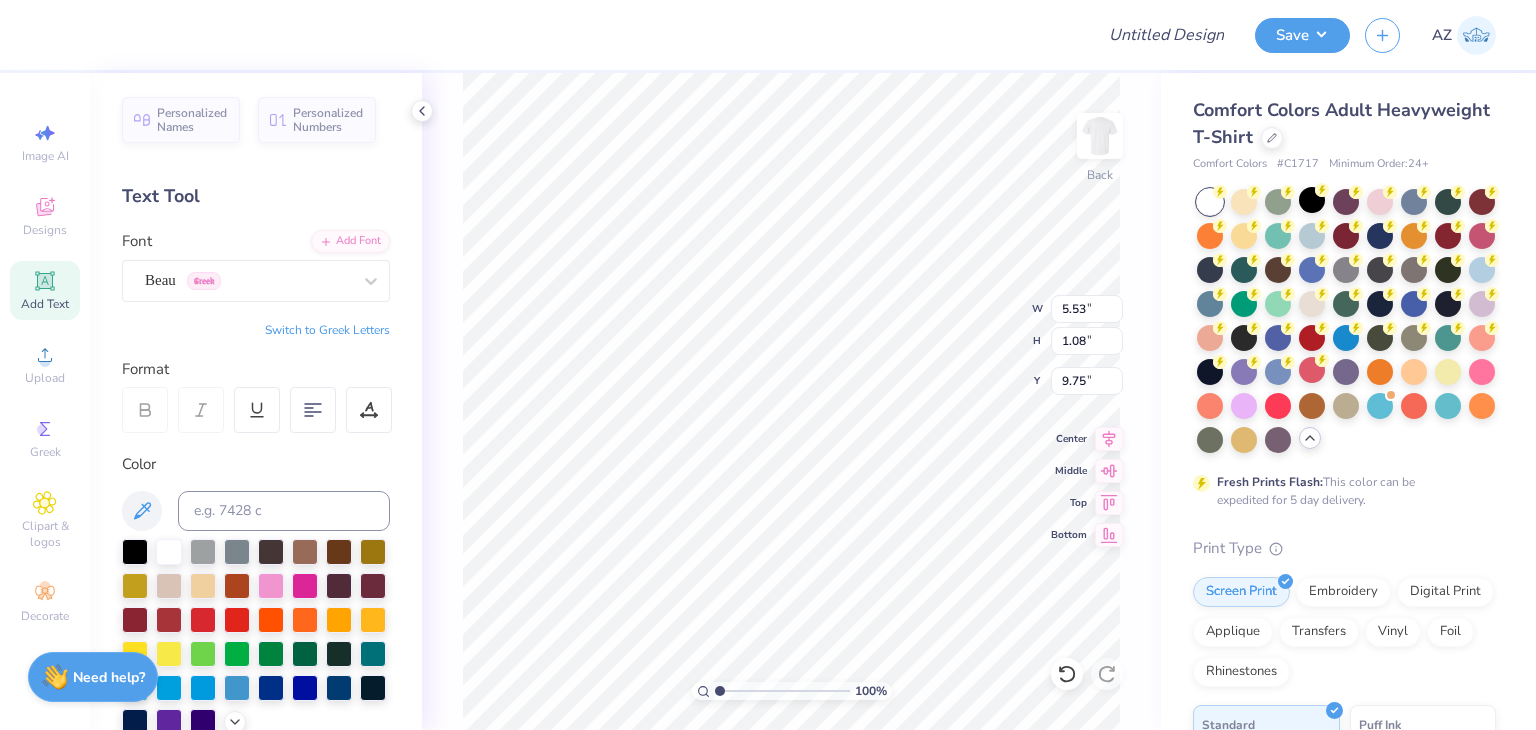 type on "9.71" 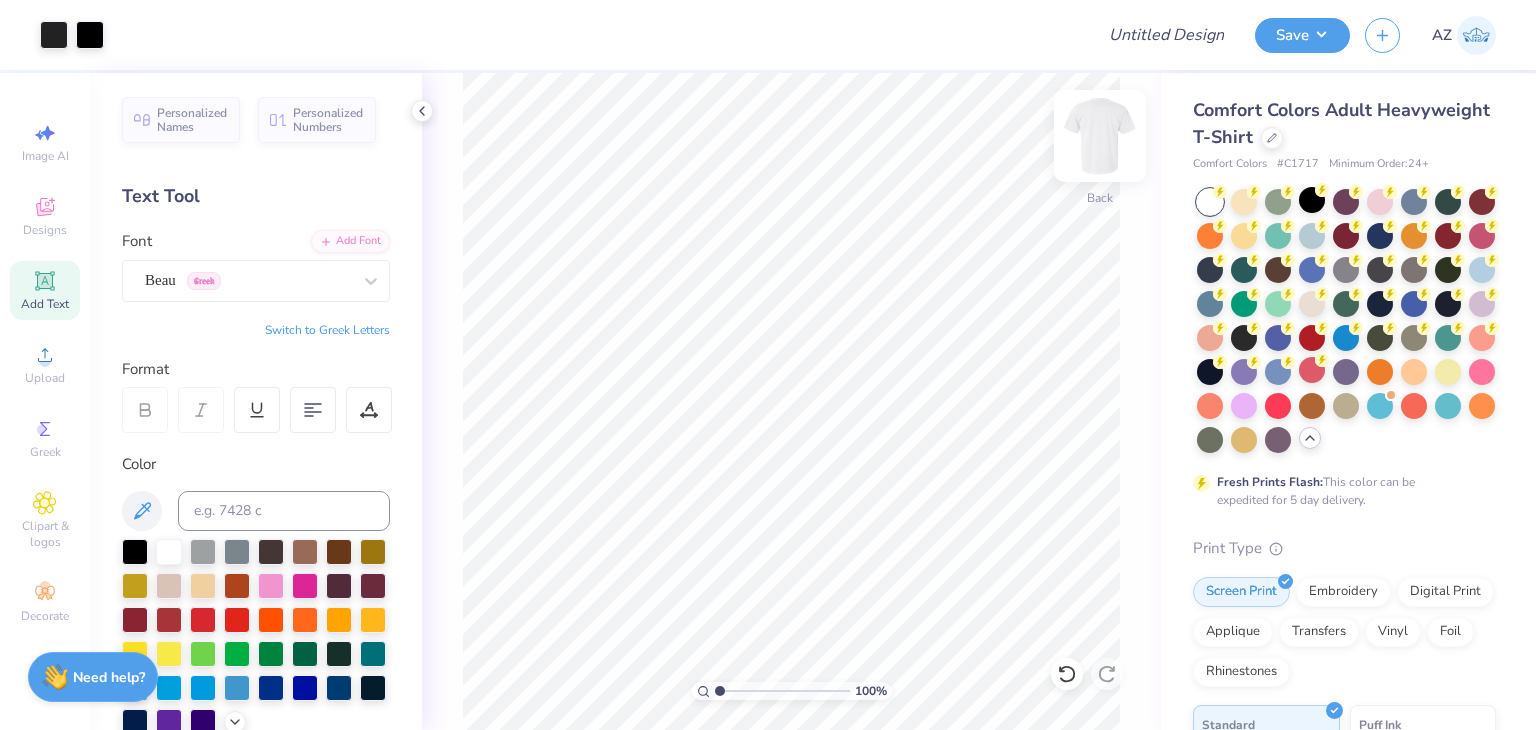 click at bounding box center (1100, 136) 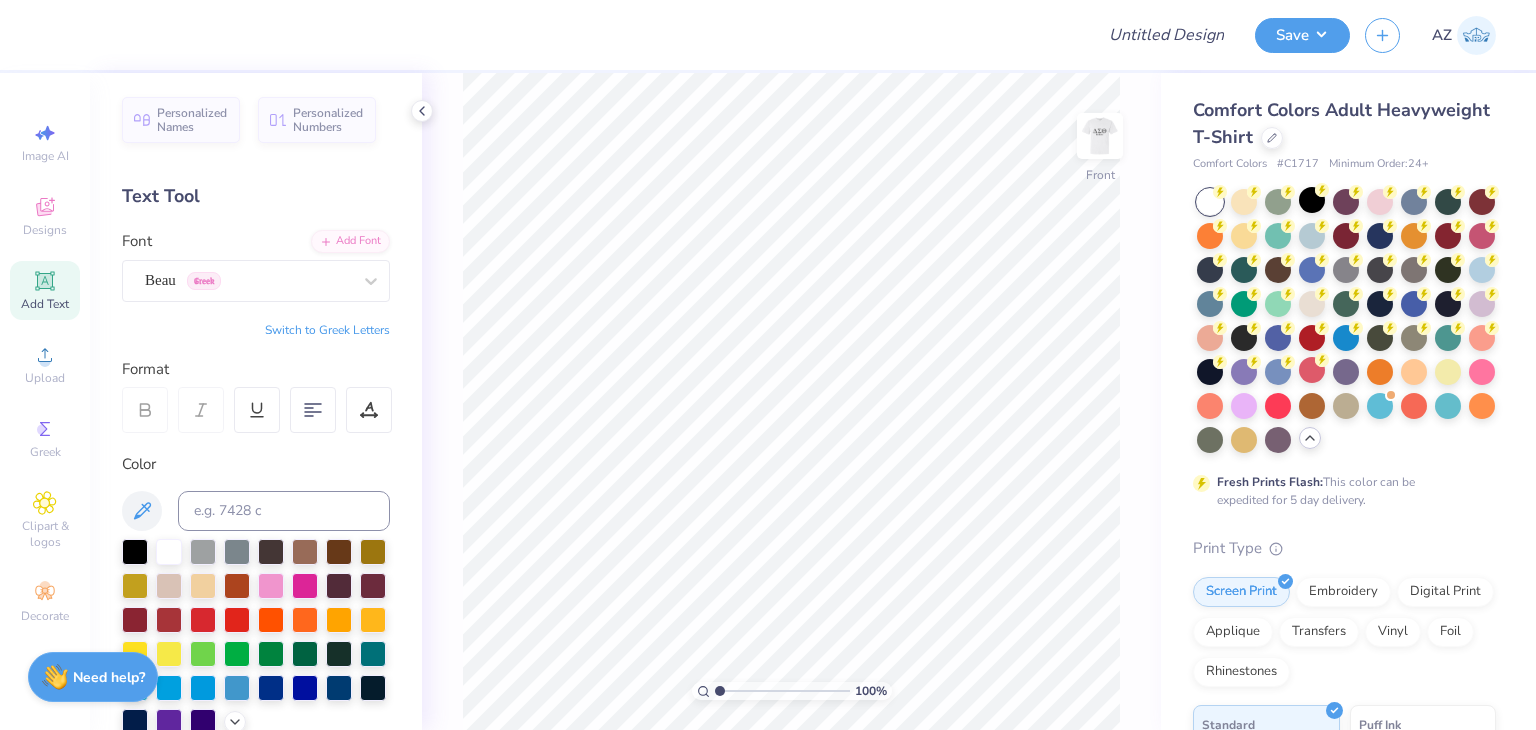 click 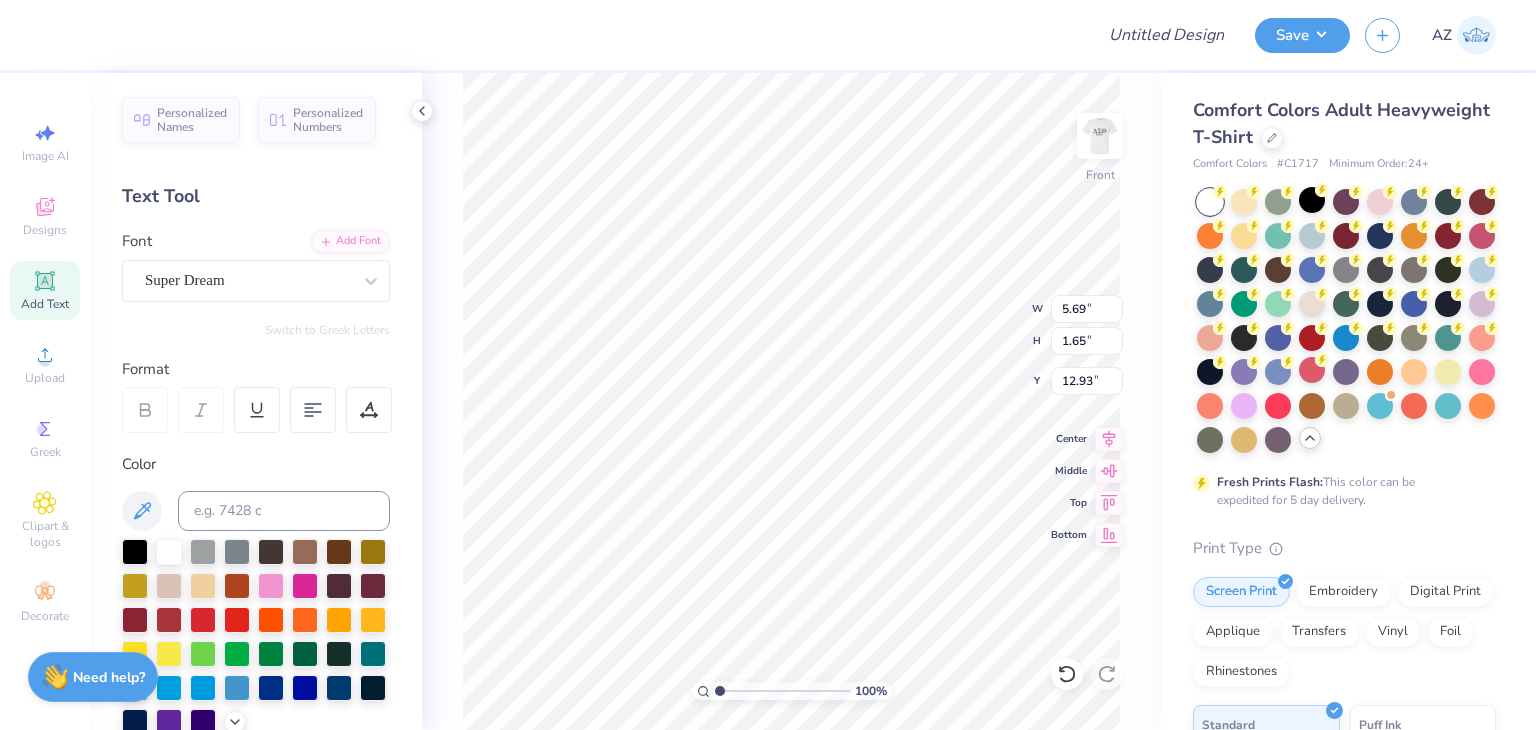 scroll, scrollTop: 16, scrollLeft: 8, axis: both 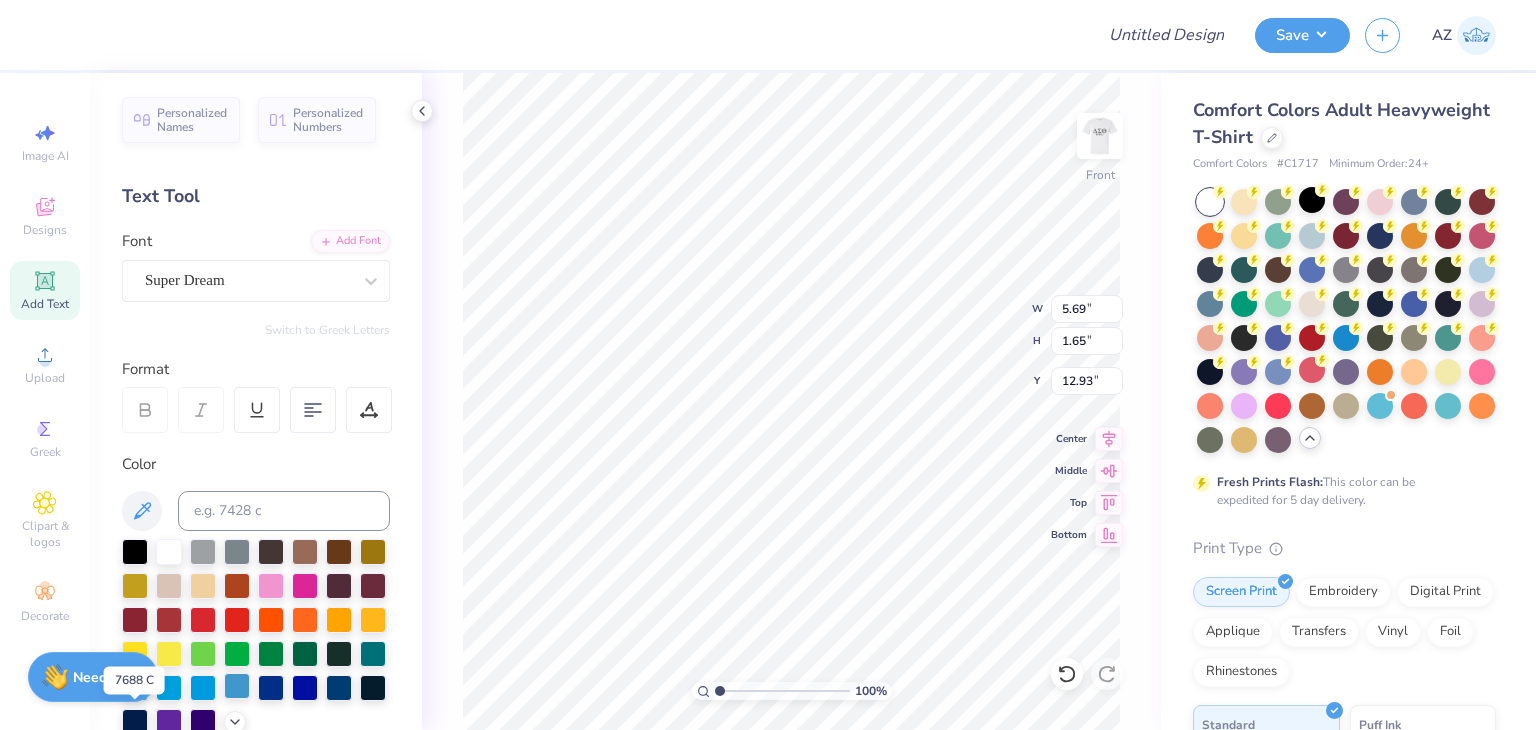 click at bounding box center [237, 686] 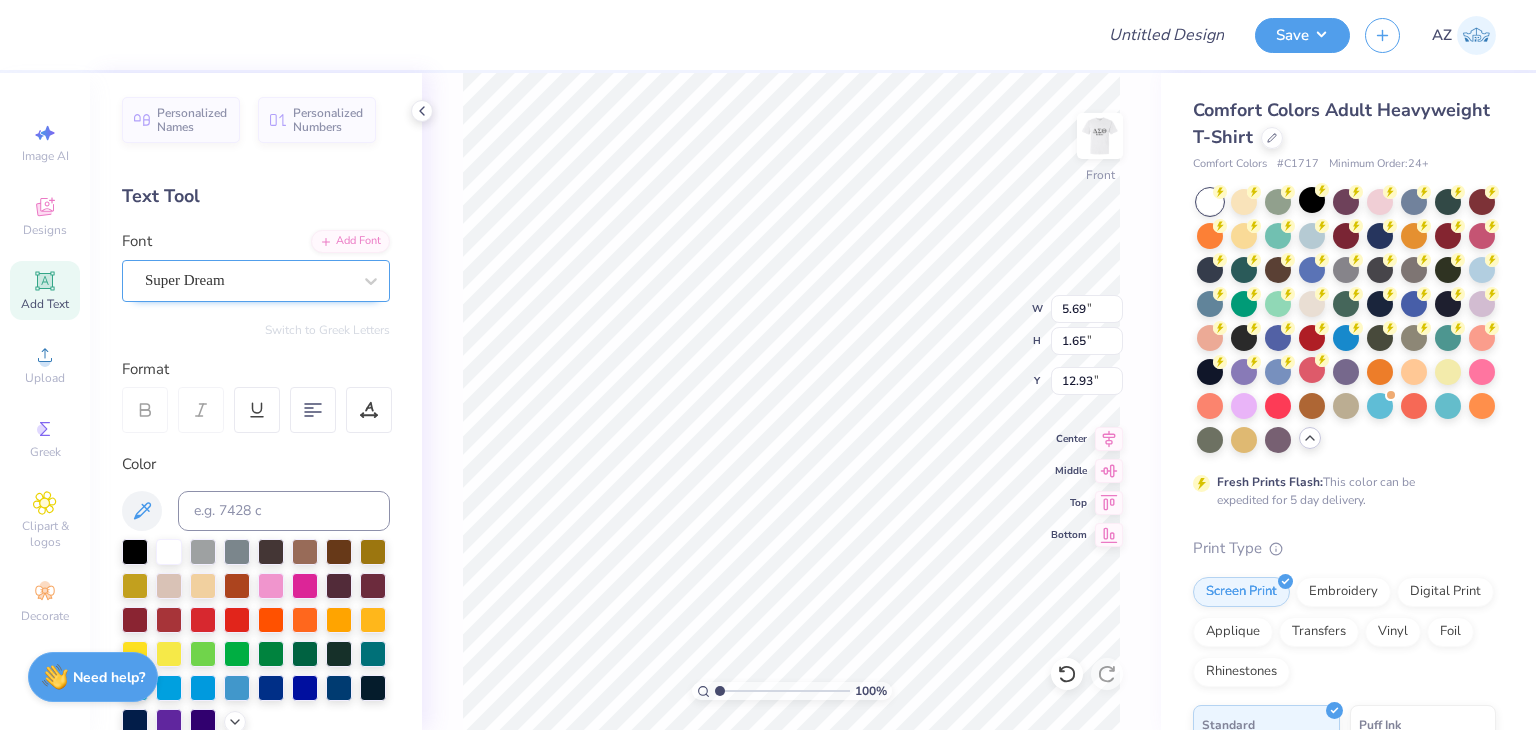 click on "Super Dream" at bounding box center [248, 280] 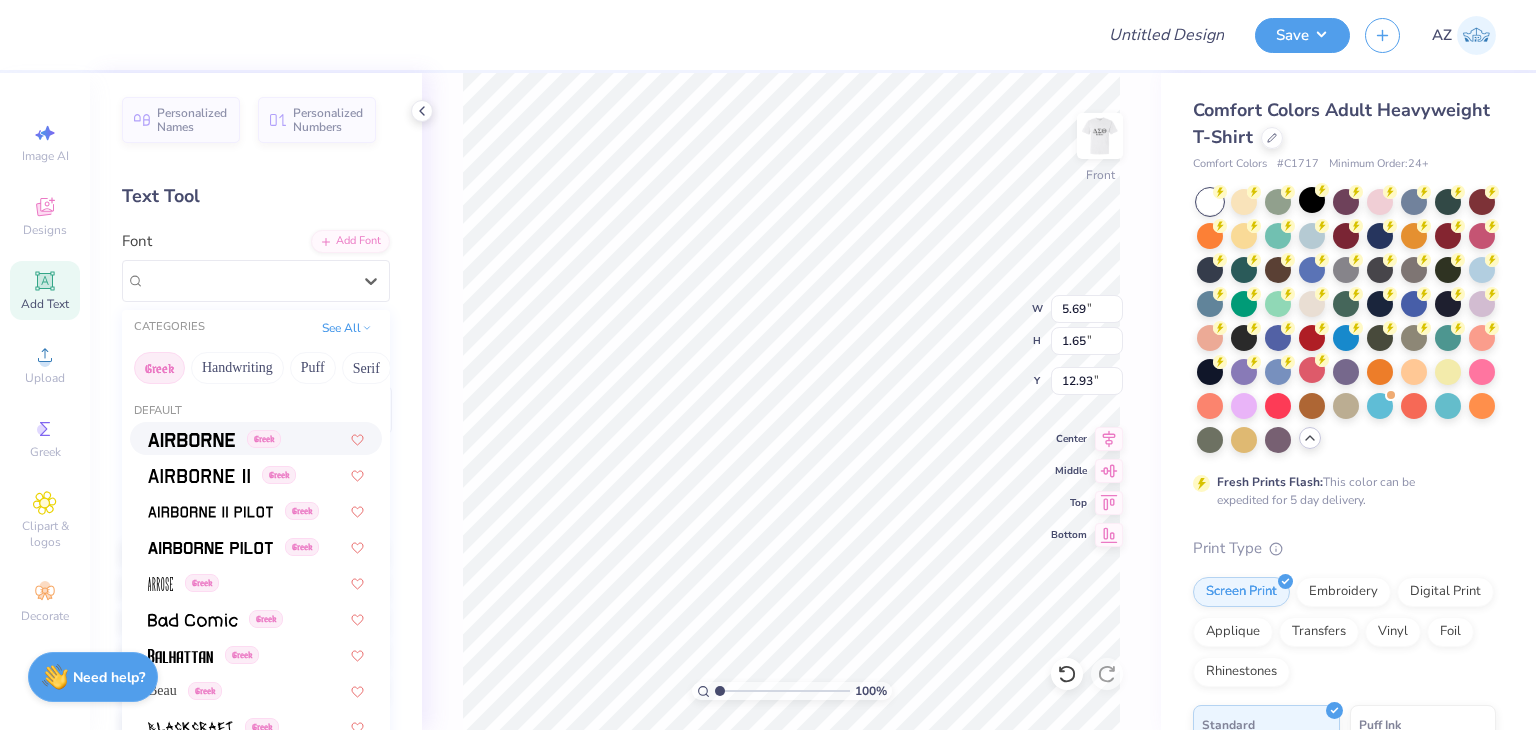 click on "Greek" at bounding box center (159, 368) 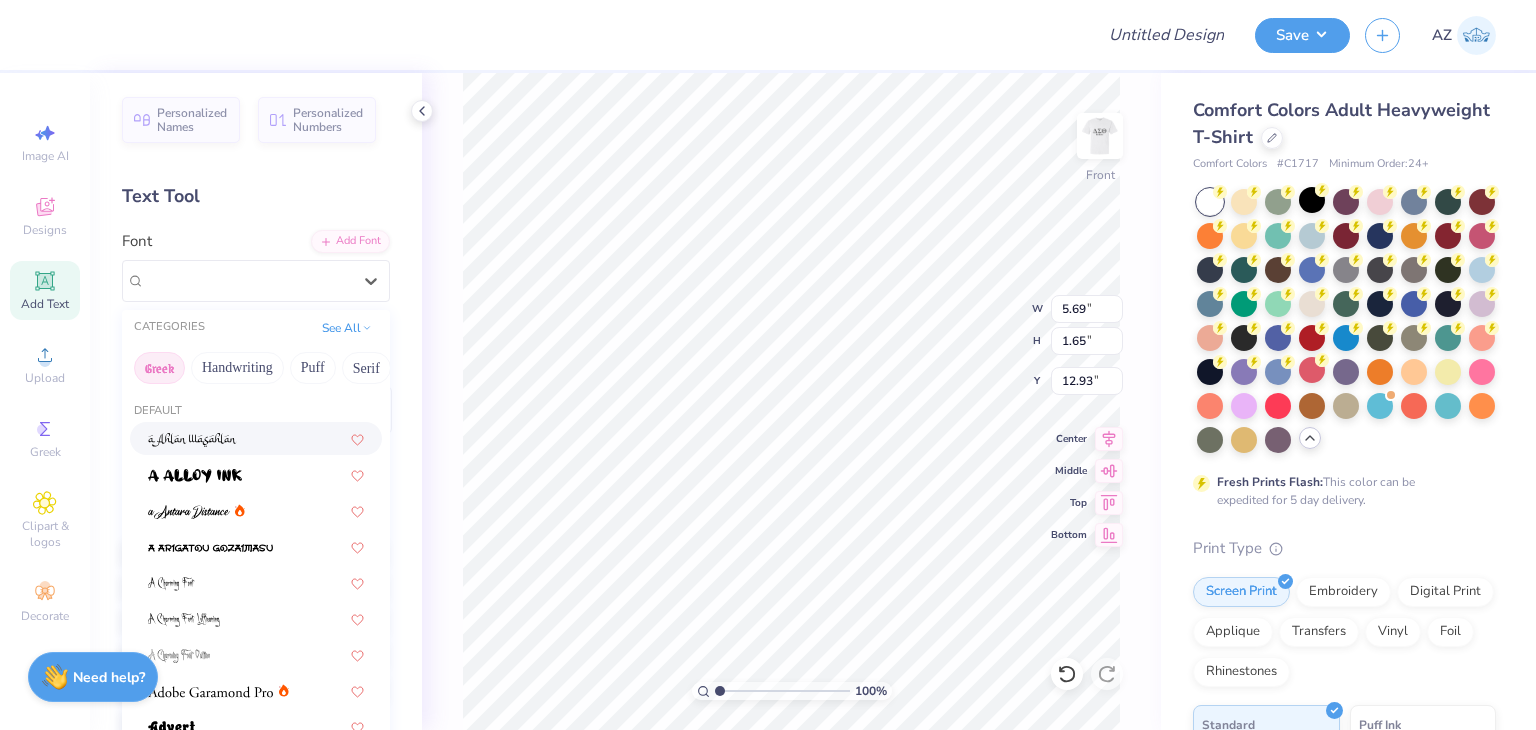 click on "Greek" at bounding box center (159, 368) 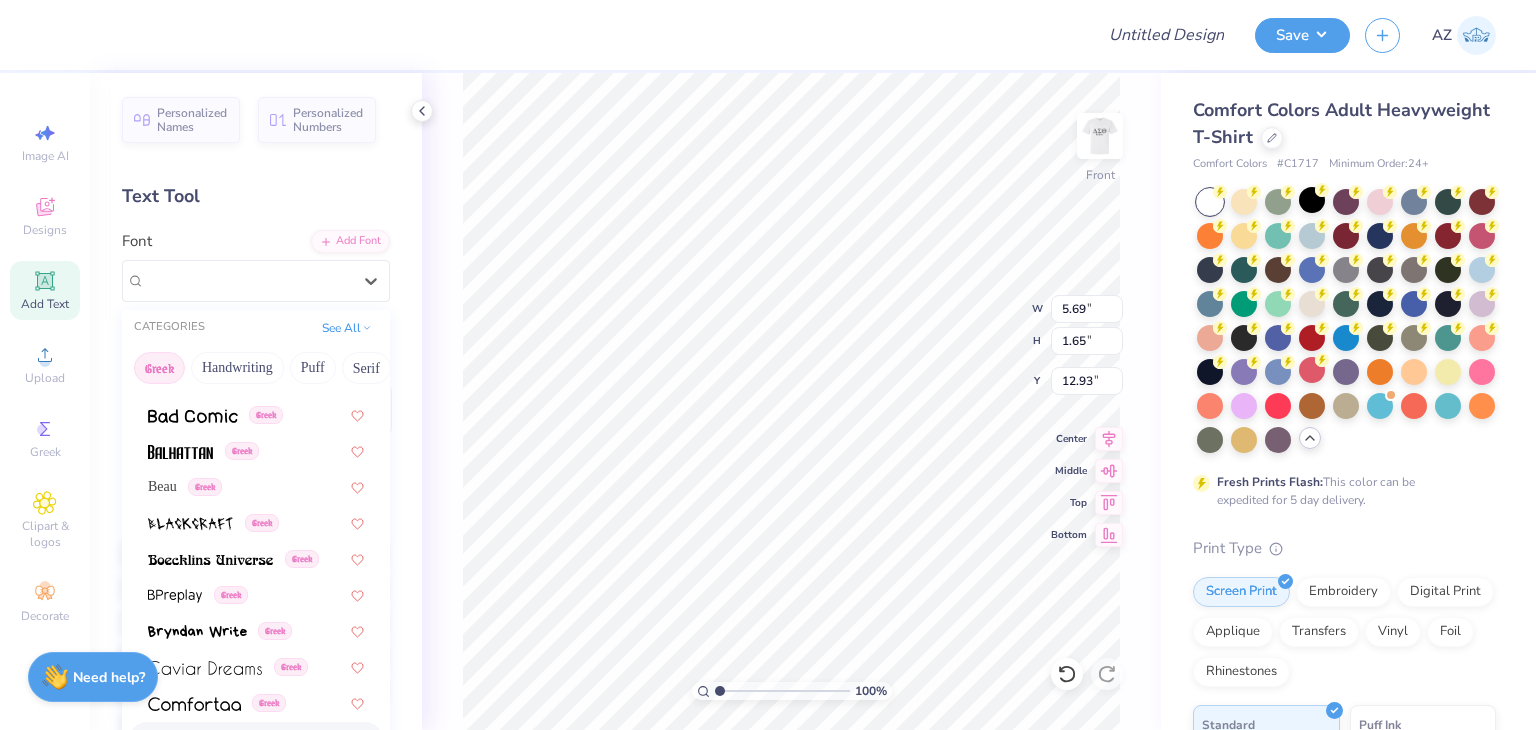 scroll, scrollTop: 188, scrollLeft: 0, axis: vertical 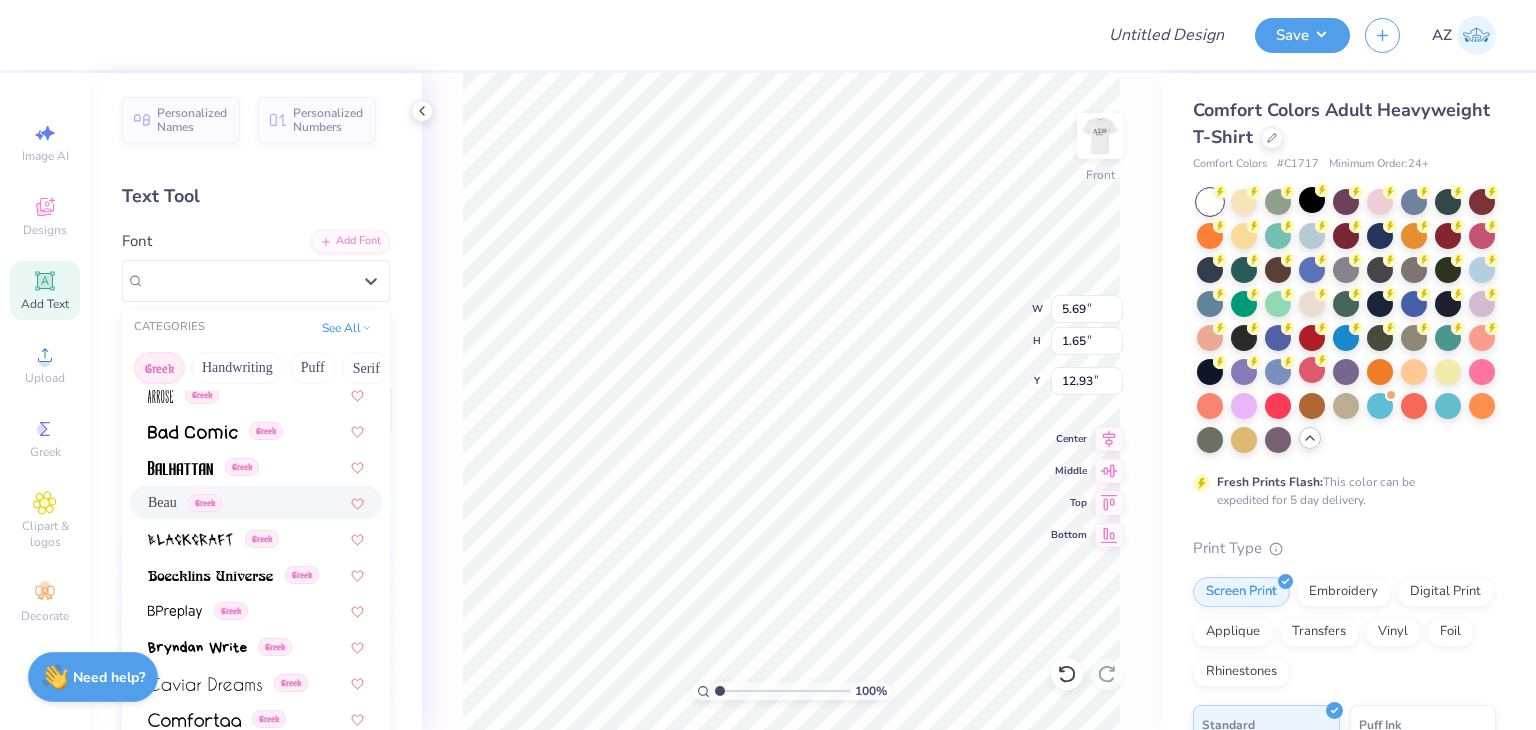 click on "Beau" at bounding box center (162, 502) 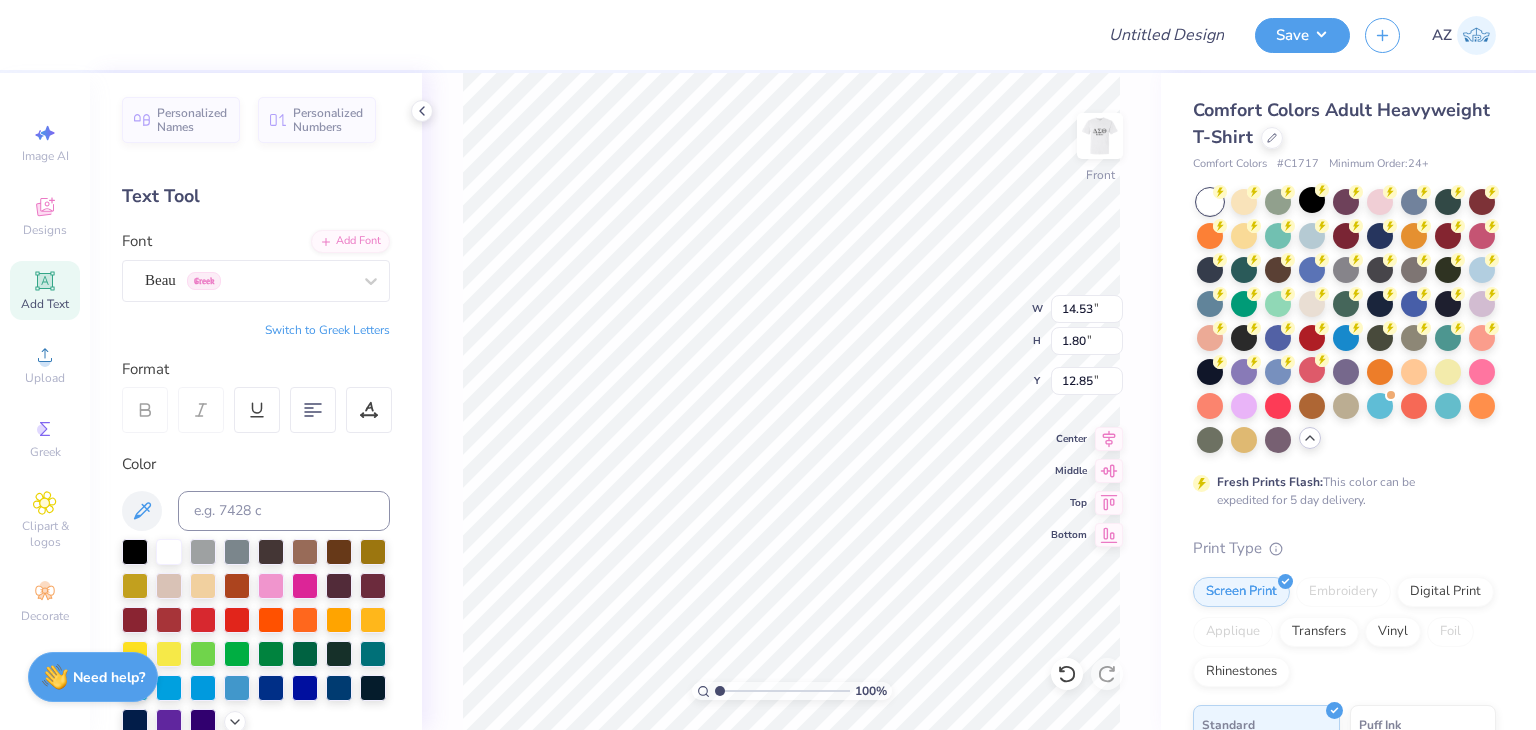 type on "11.16" 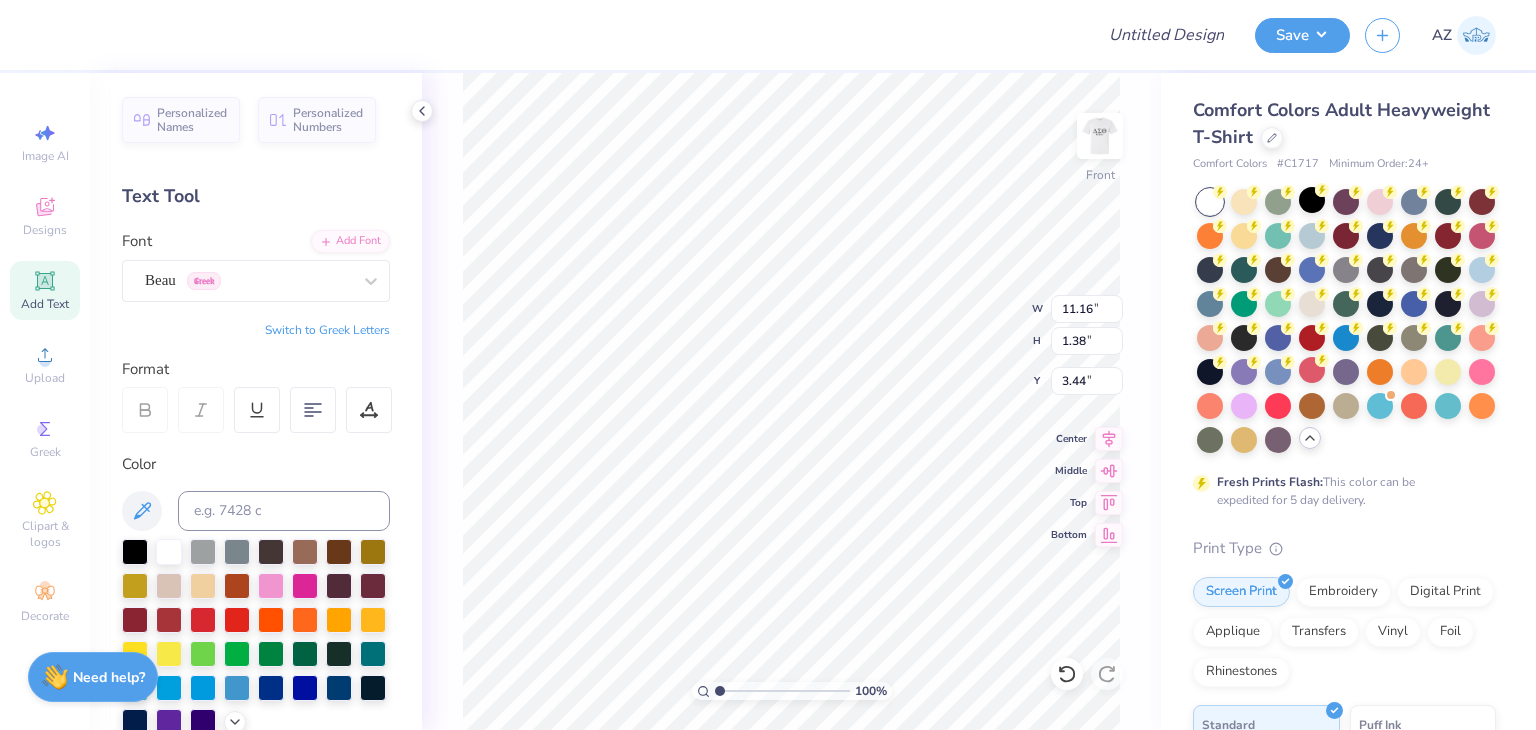 type on "3.44" 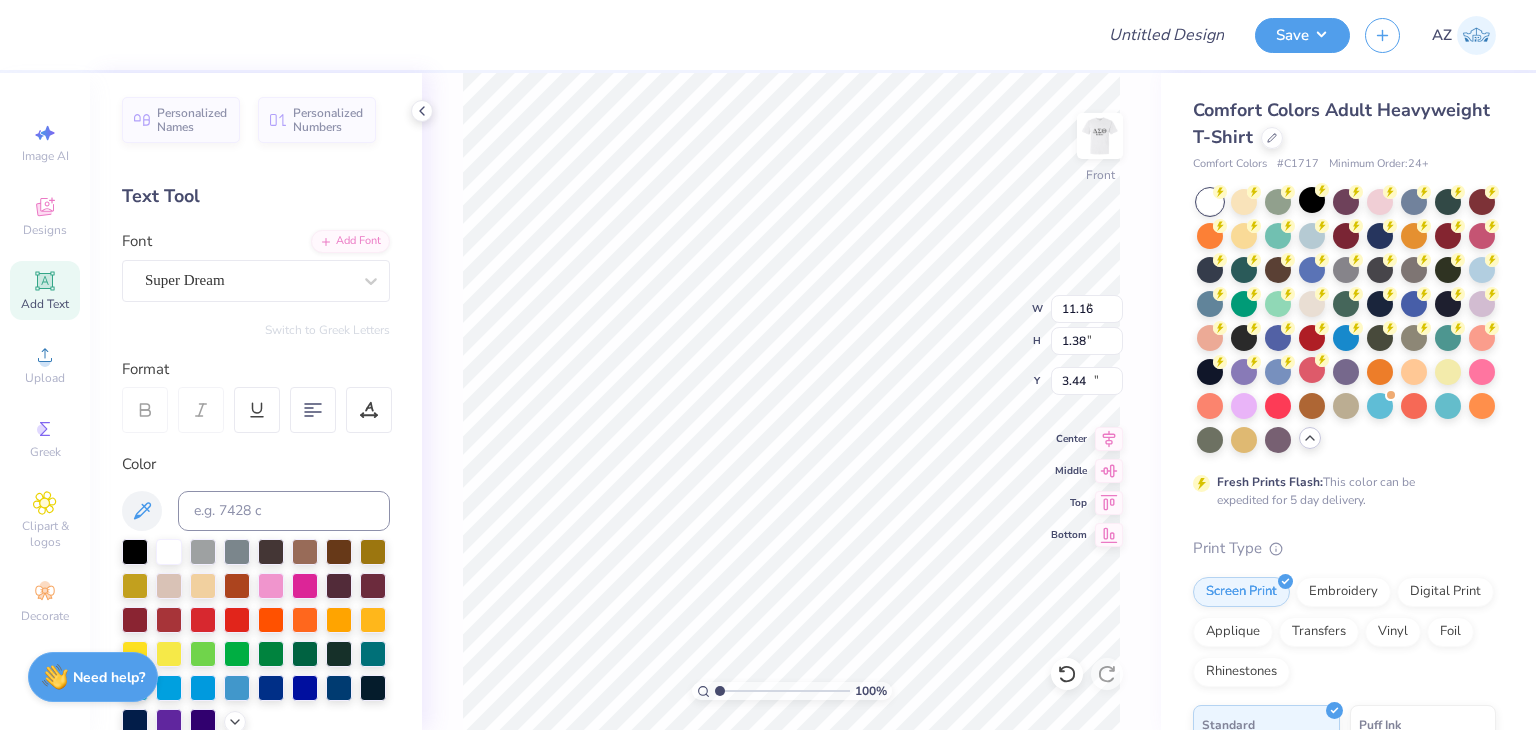 type on "5.69" 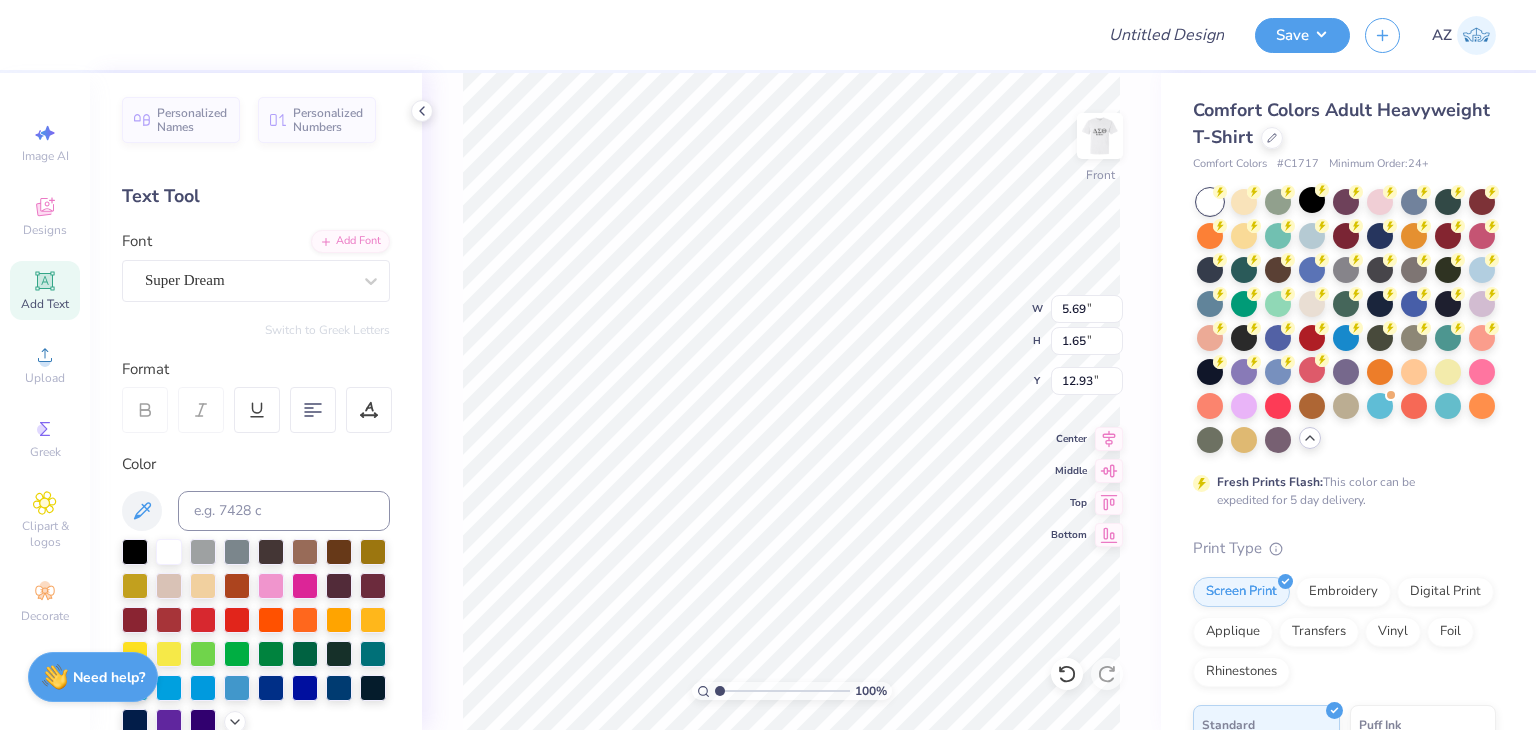 scroll, scrollTop: 16, scrollLeft: 5, axis: both 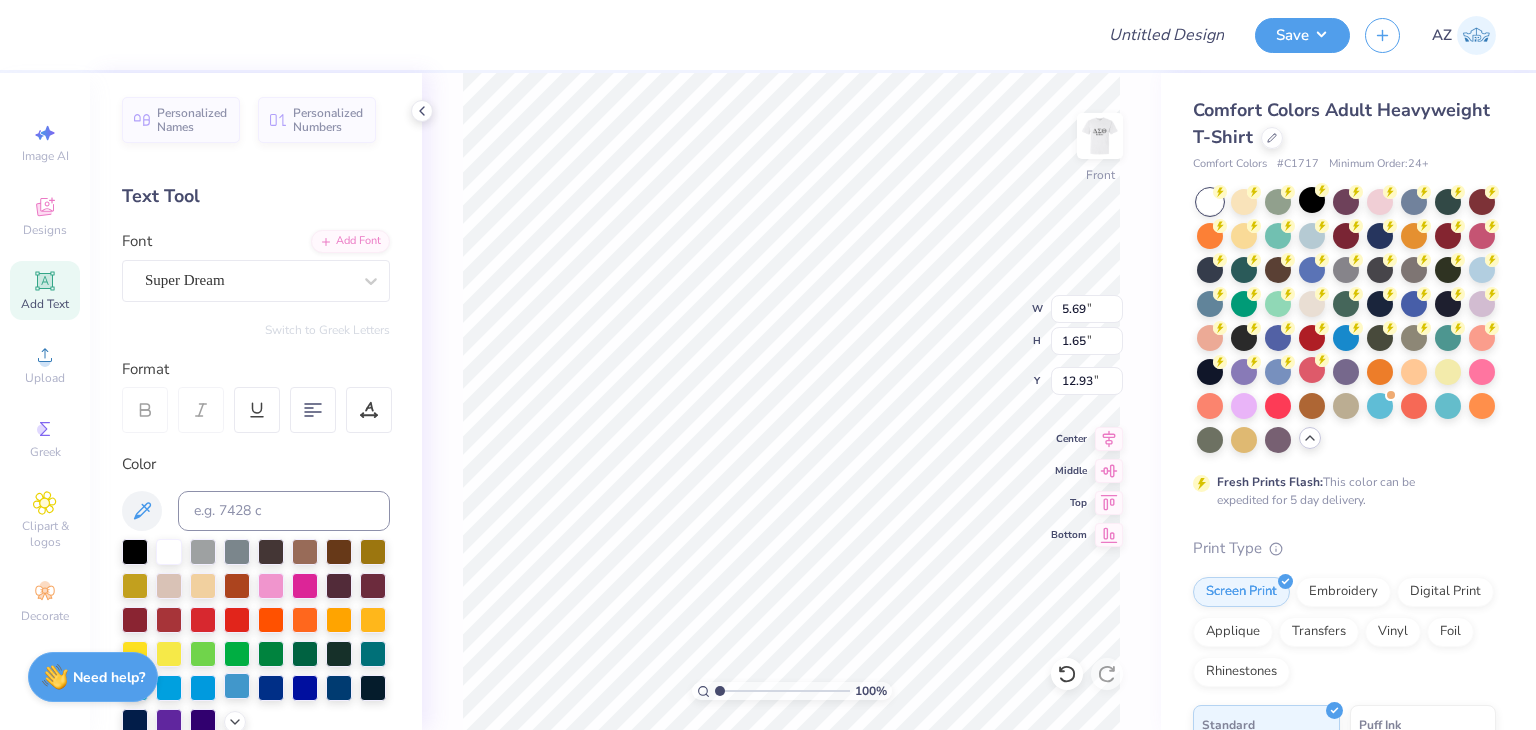 click at bounding box center (237, 686) 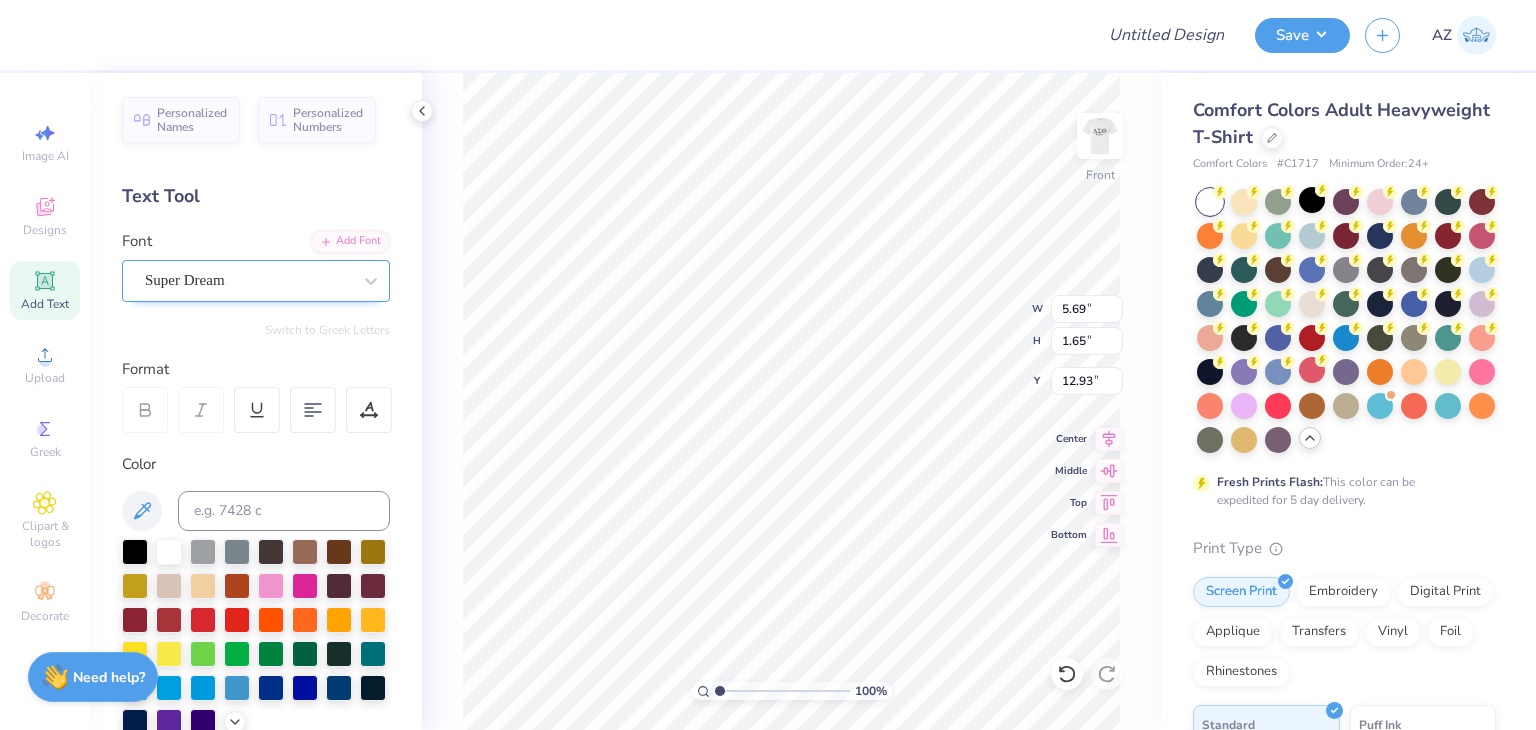 click on "Super Dream" at bounding box center (256, 281) 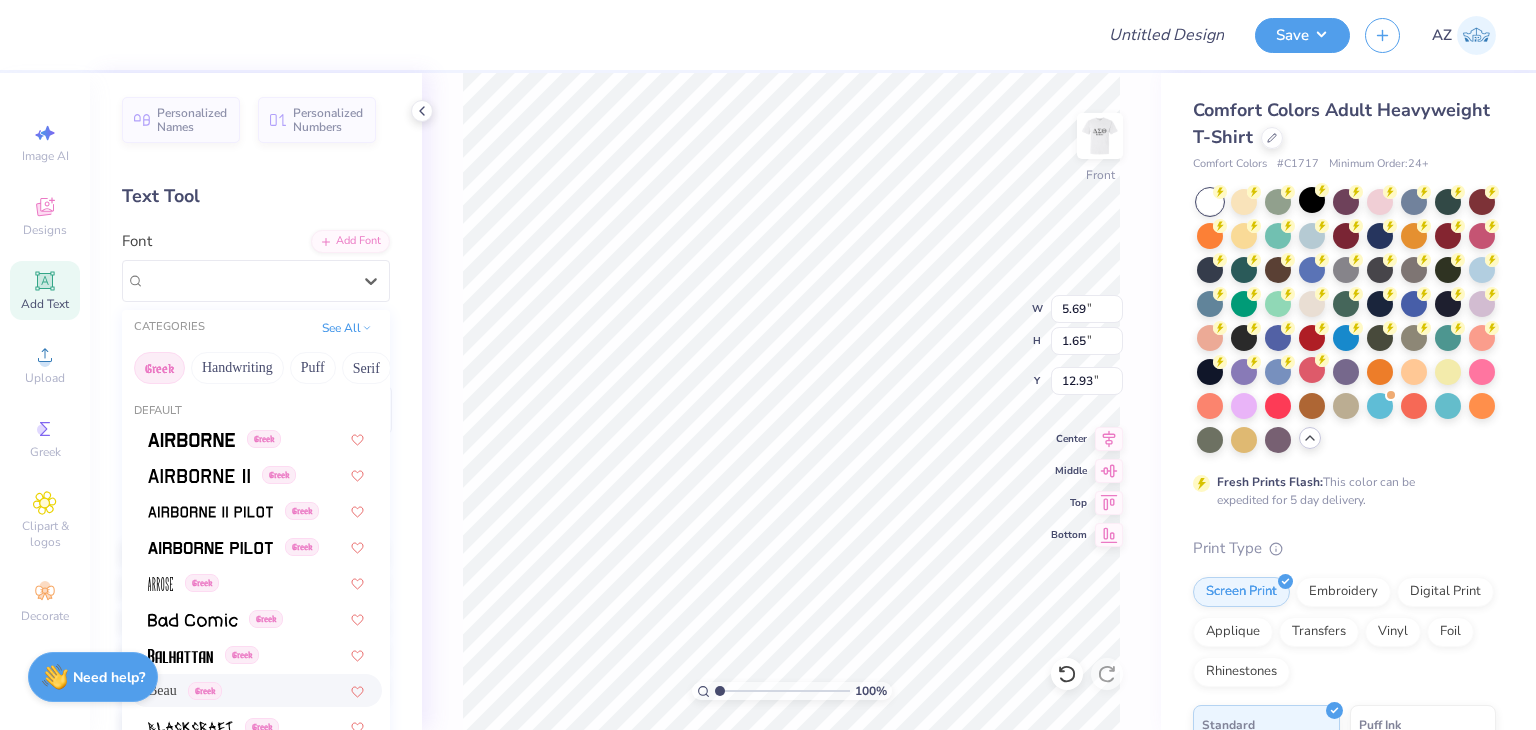 click on "Beau" at bounding box center [162, 690] 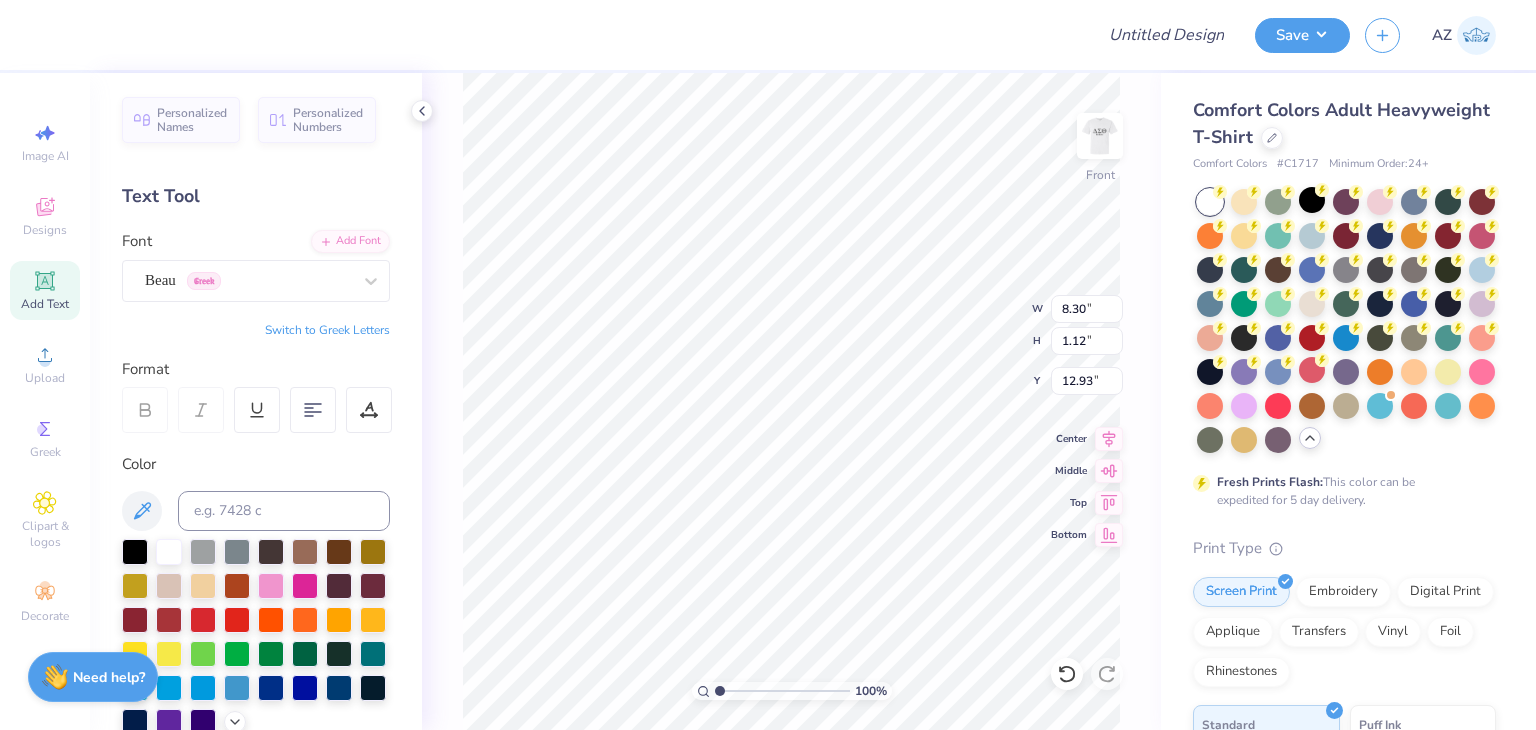 type on "8.30" 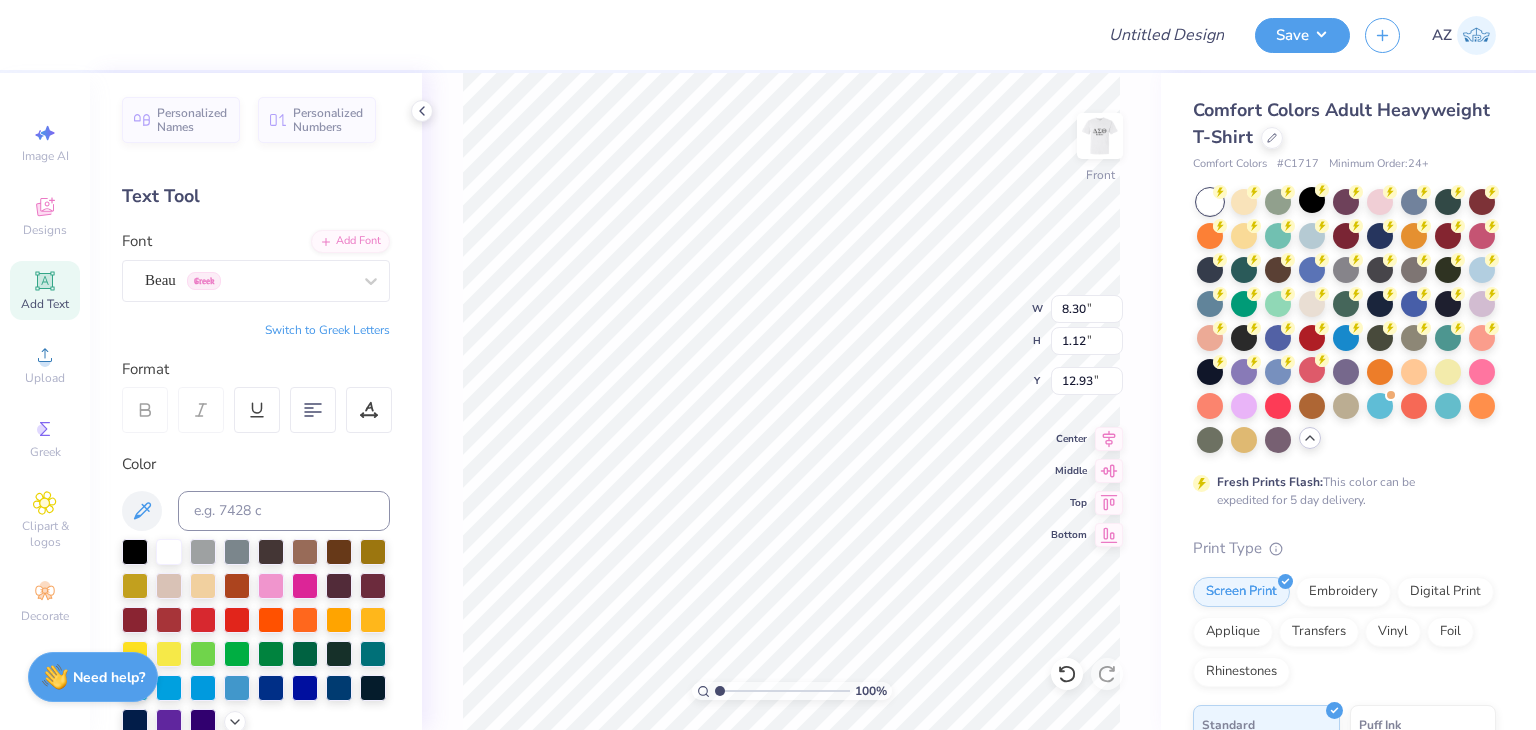scroll, scrollTop: 16, scrollLeft: 2, axis: both 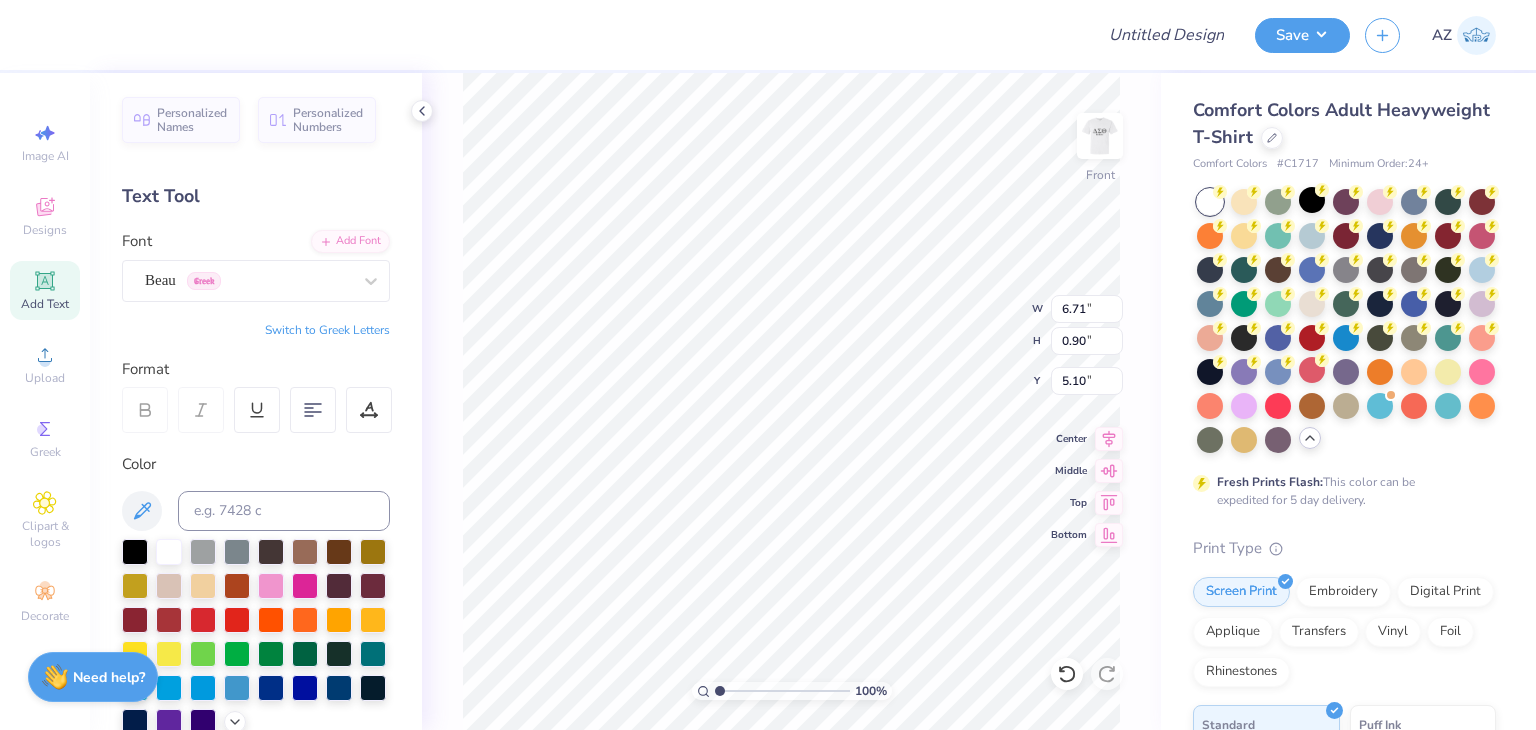 type on "5.10" 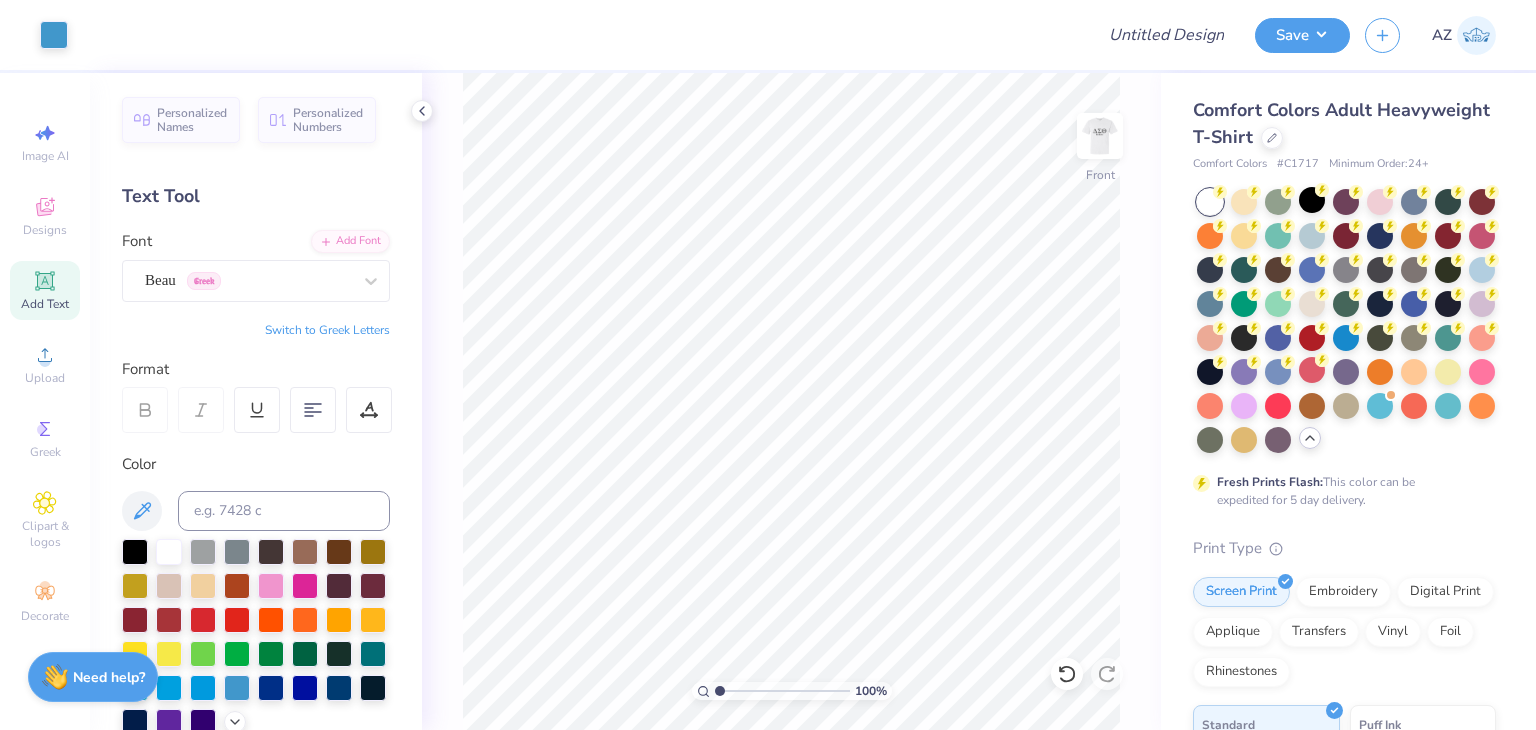 click 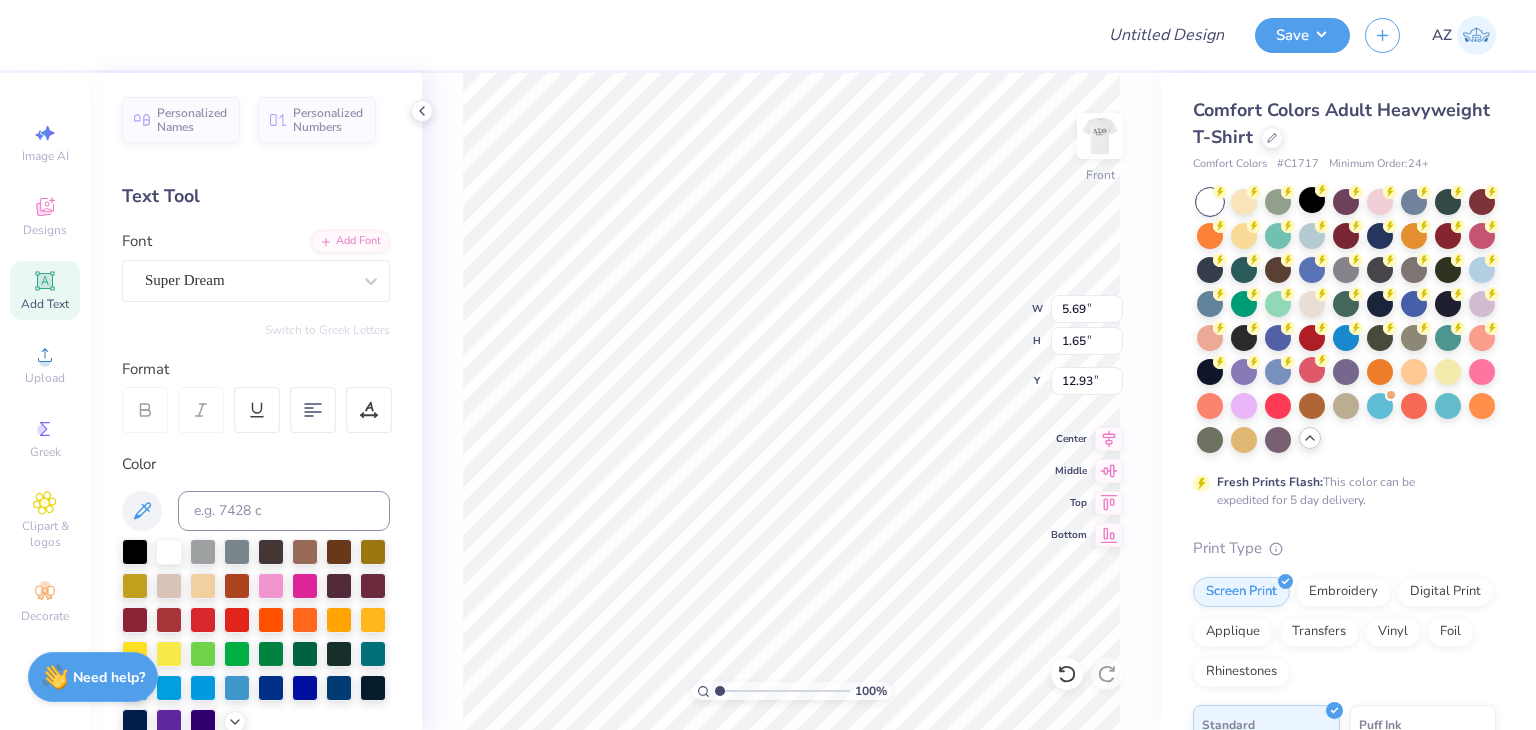 scroll, scrollTop: 16, scrollLeft: 4, axis: both 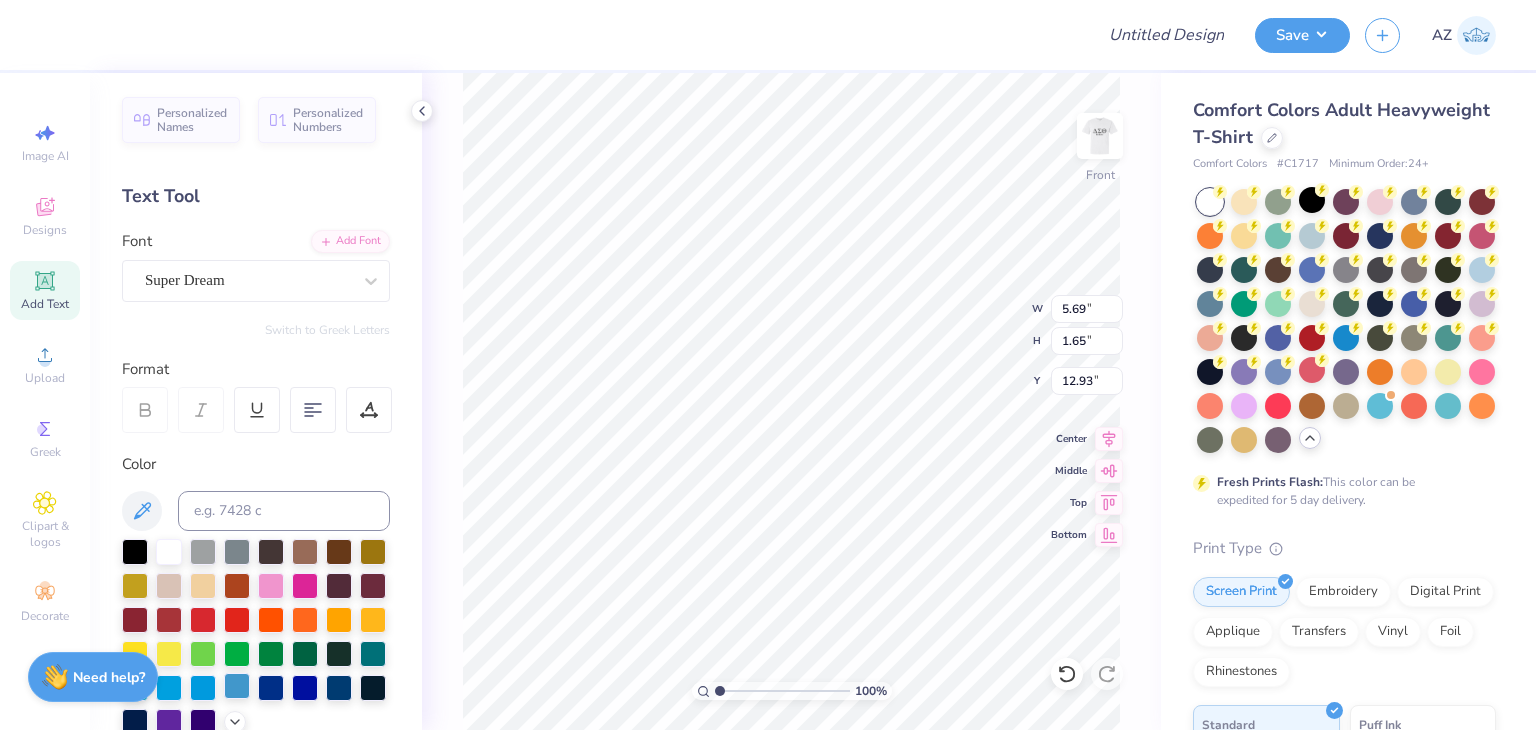 click at bounding box center (237, 686) 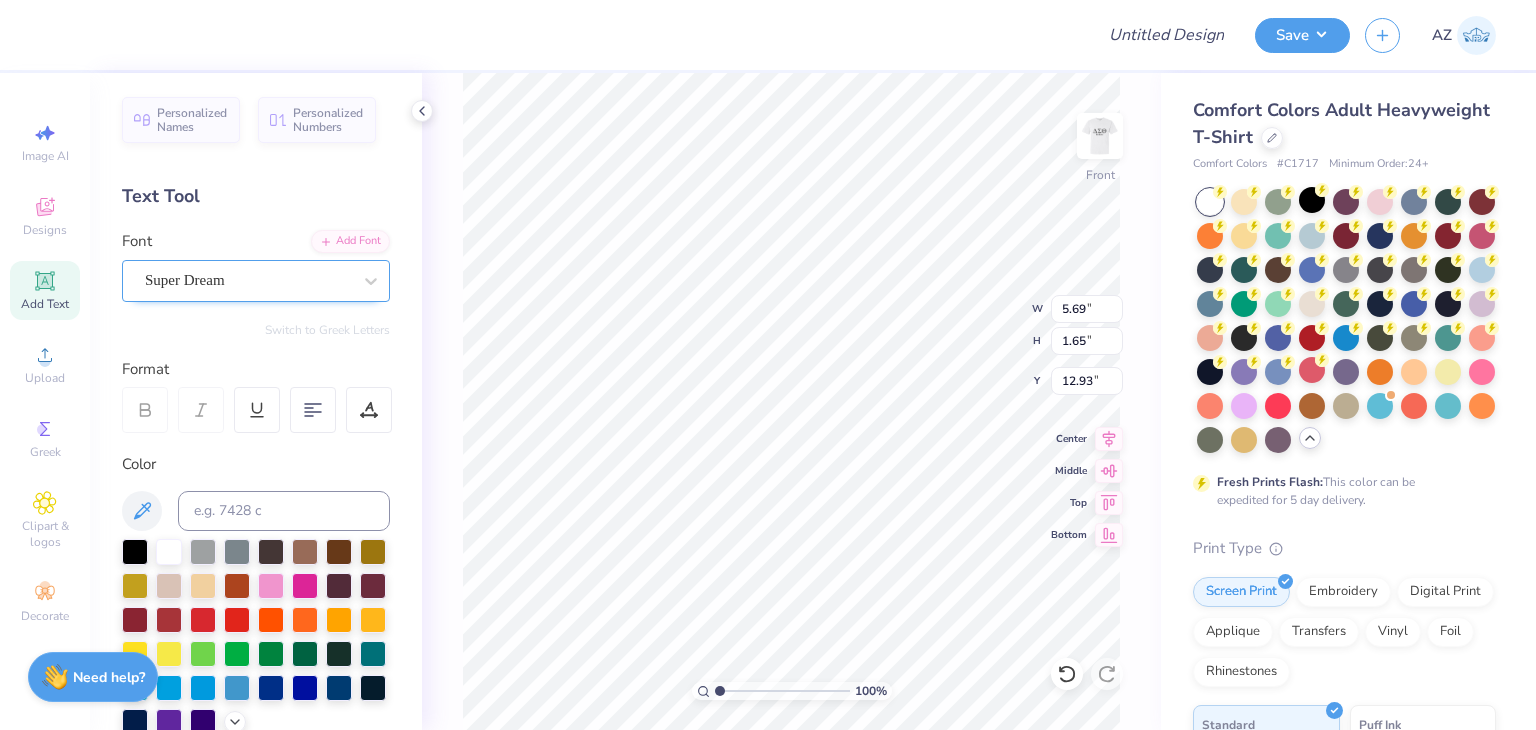 click on "Super Dream" at bounding box center (248, 280) 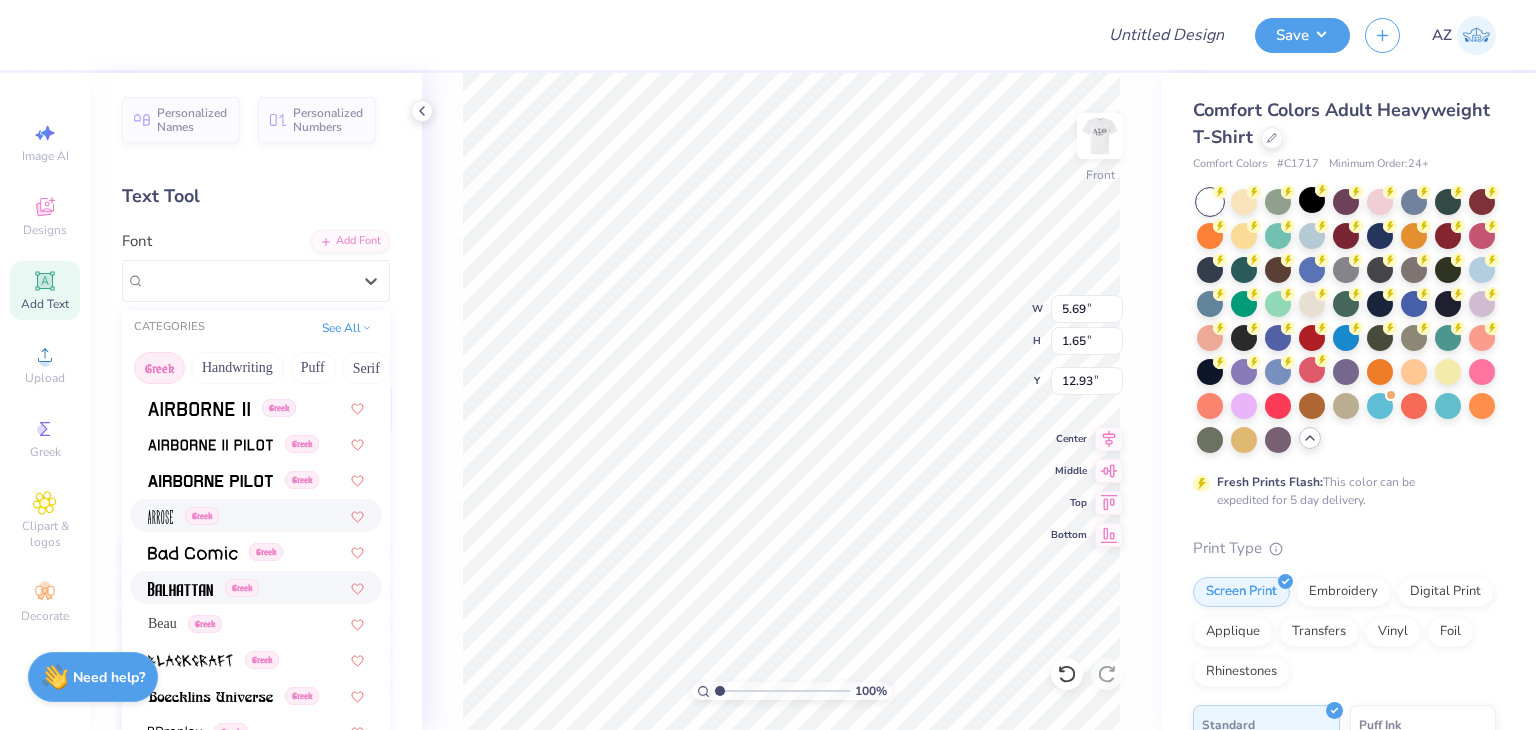 scroll, scrollTop: 68, scrollLeft: 0, axis: vertical 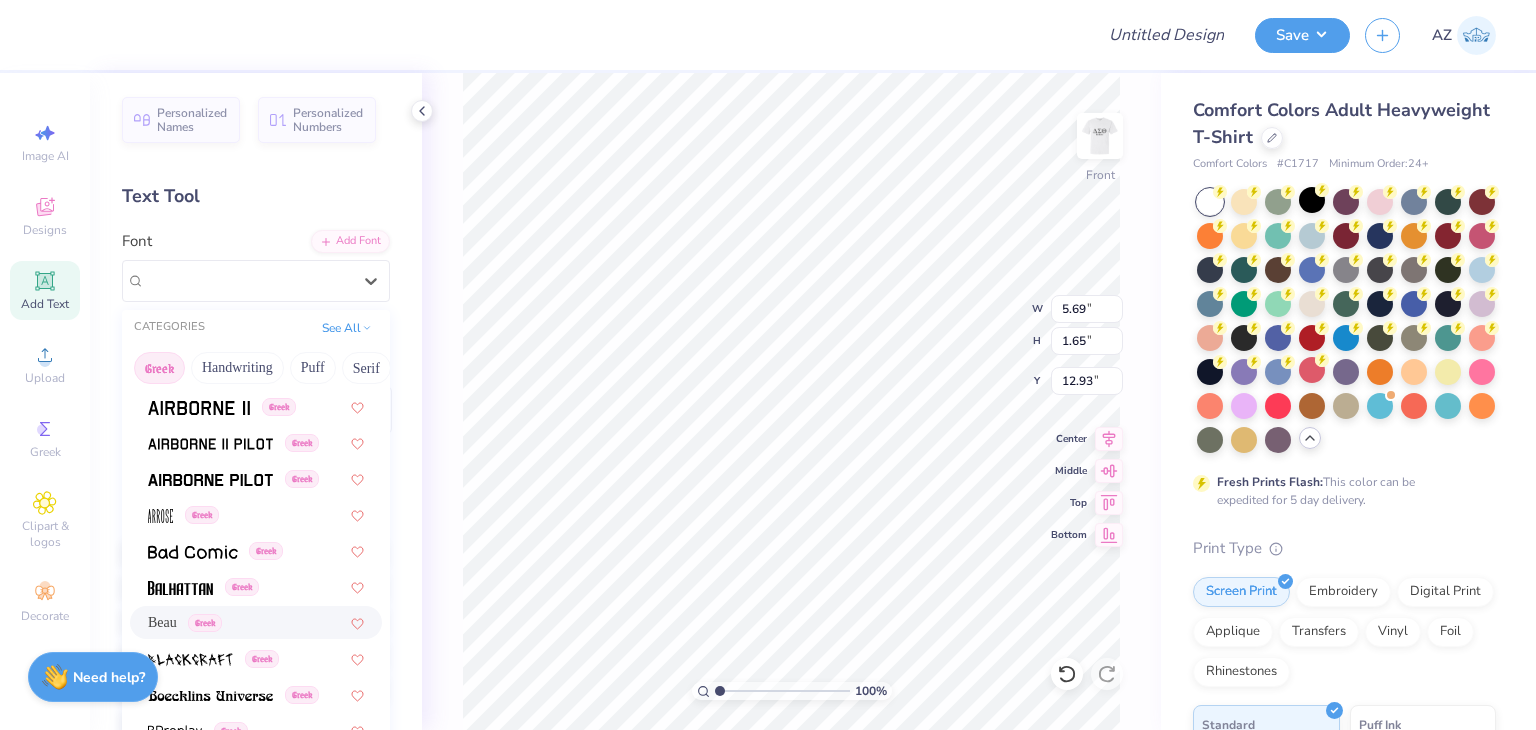 click on "Beau" at bounding box center [162, 622] 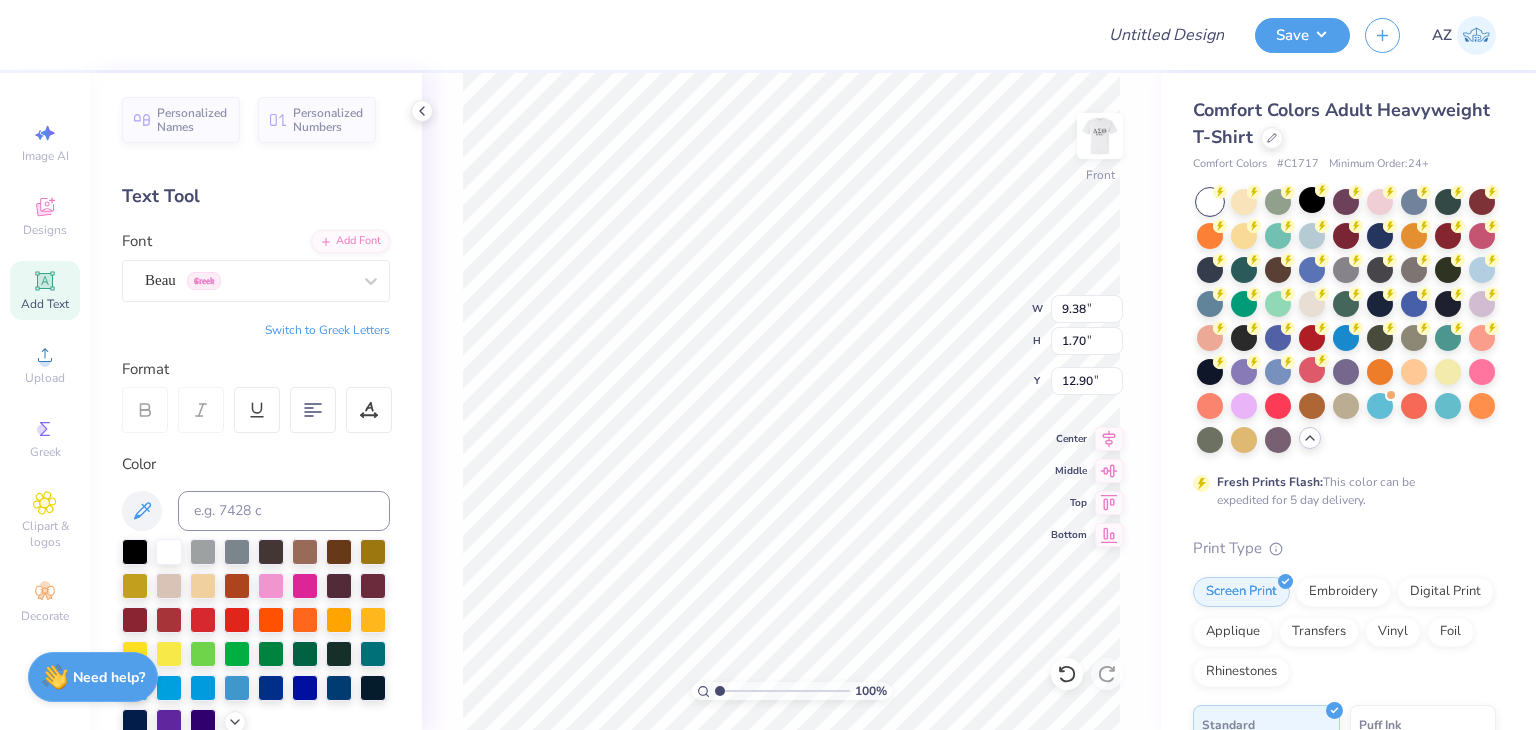 type on "9.38" 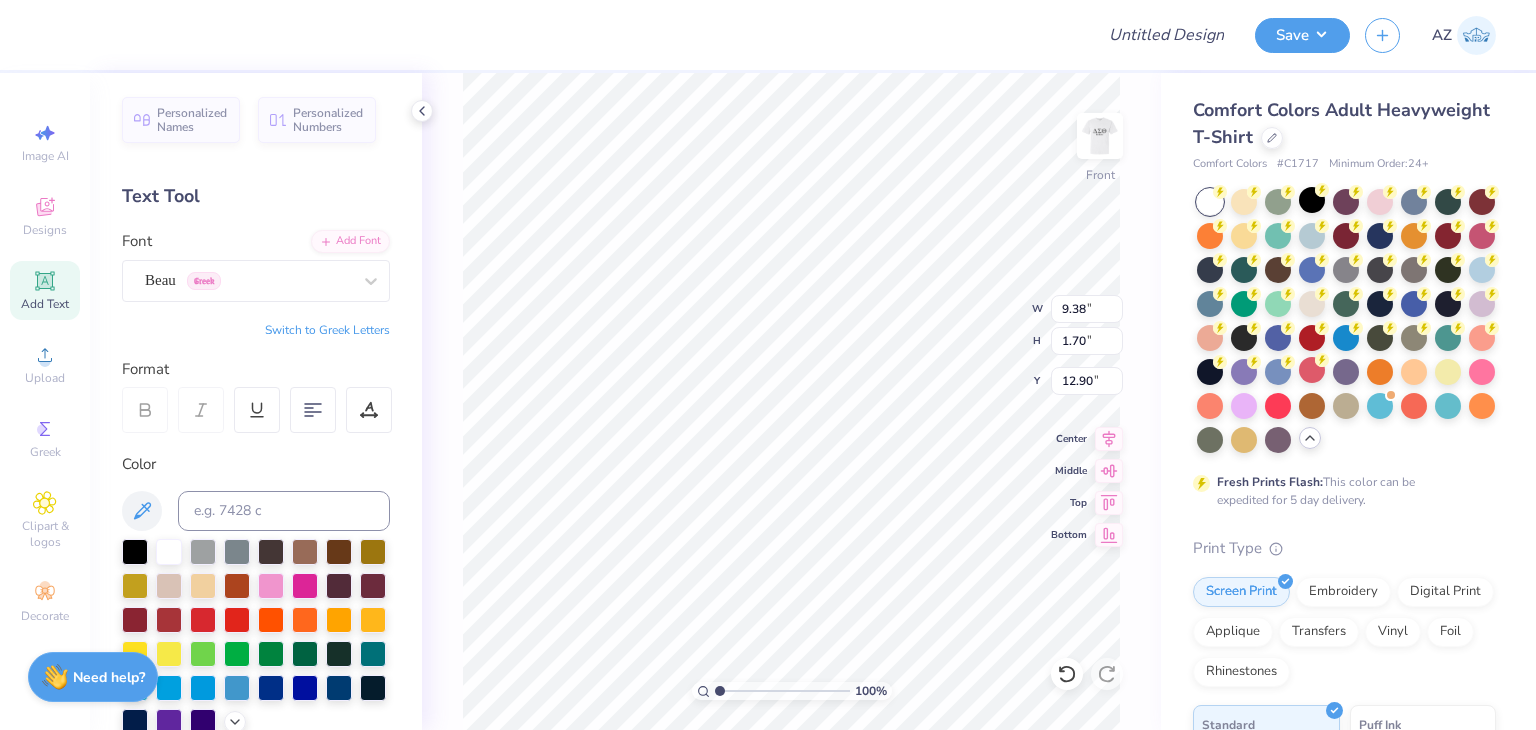 type on "5.62" 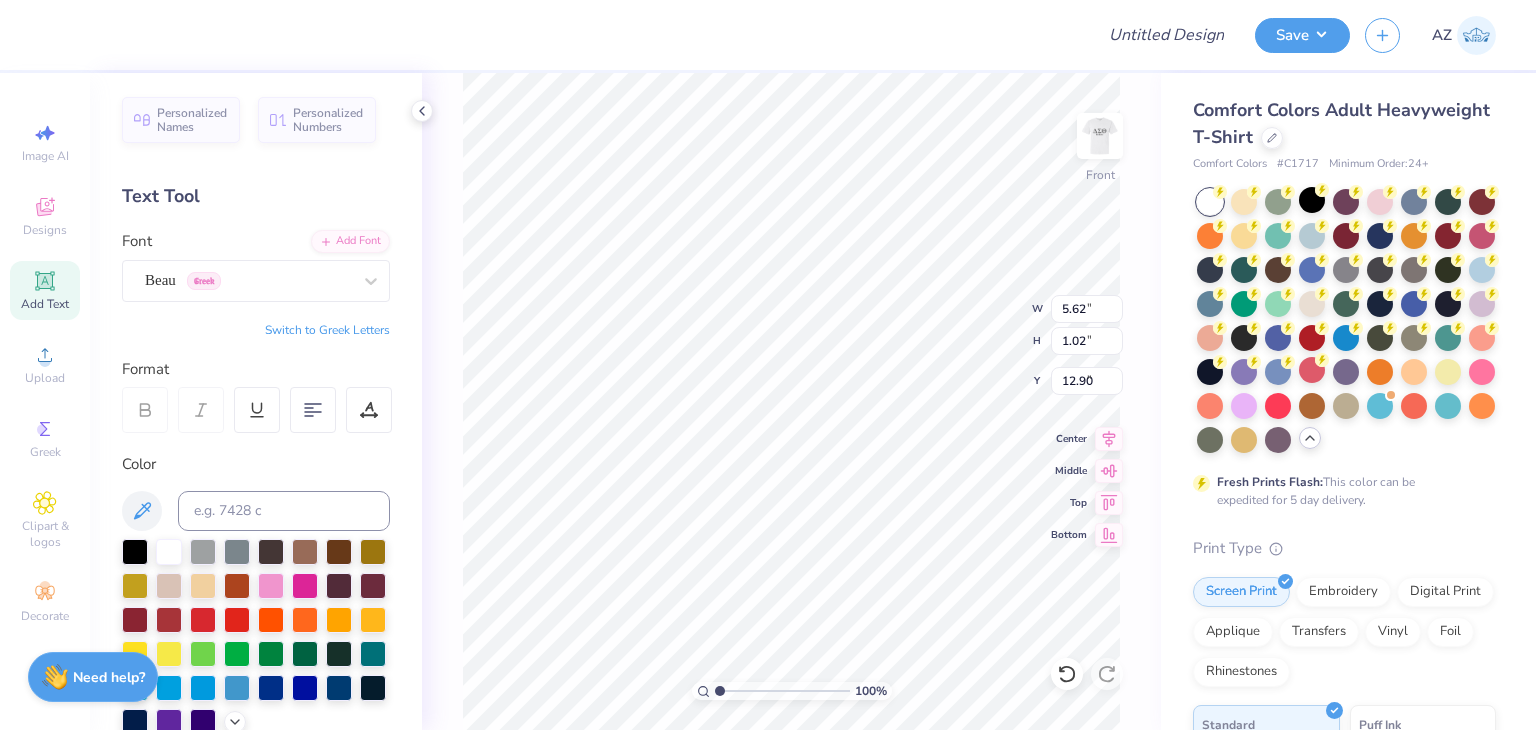 type on "6.31" 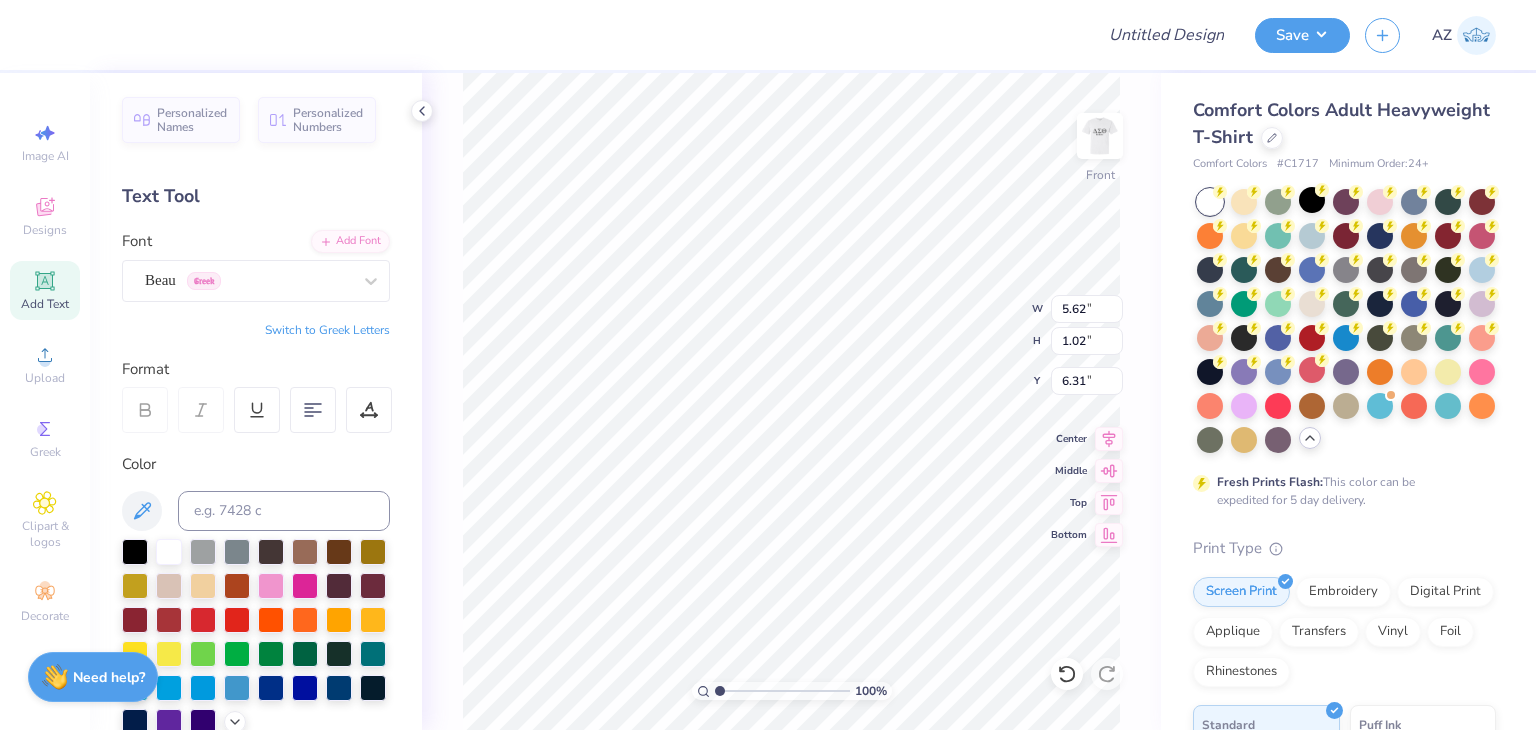 type on "4.31" 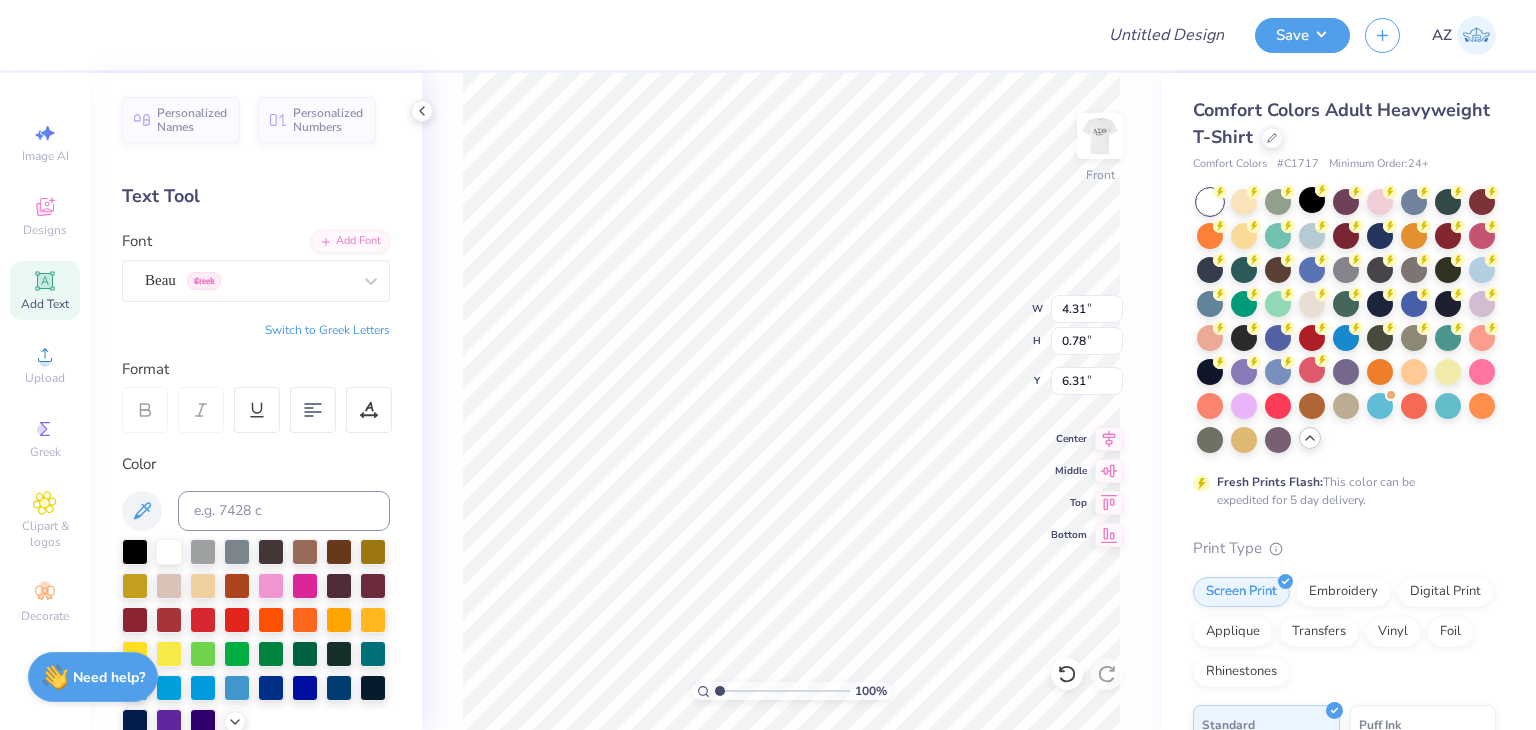 type on "6.35" 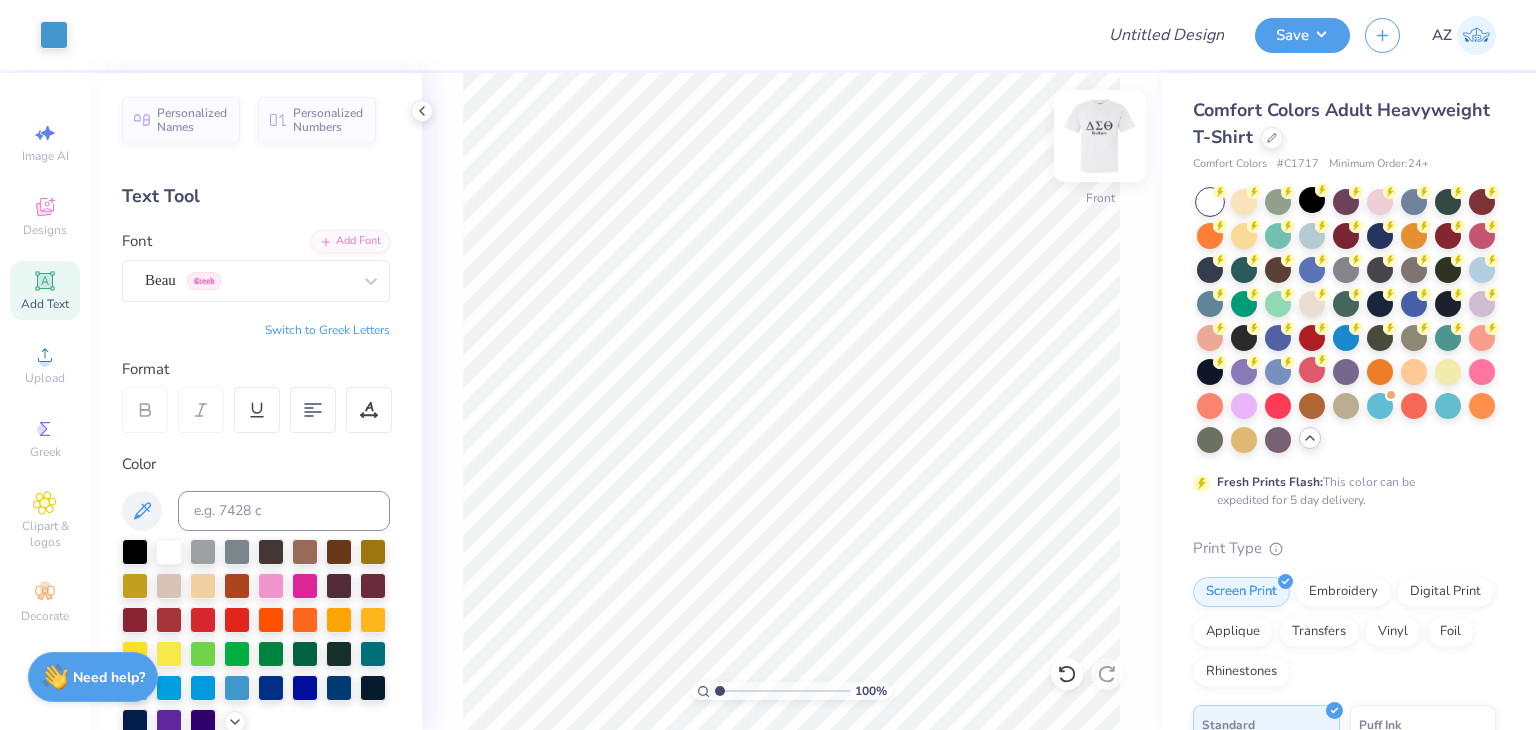 click at bounding box center (1100, 136) 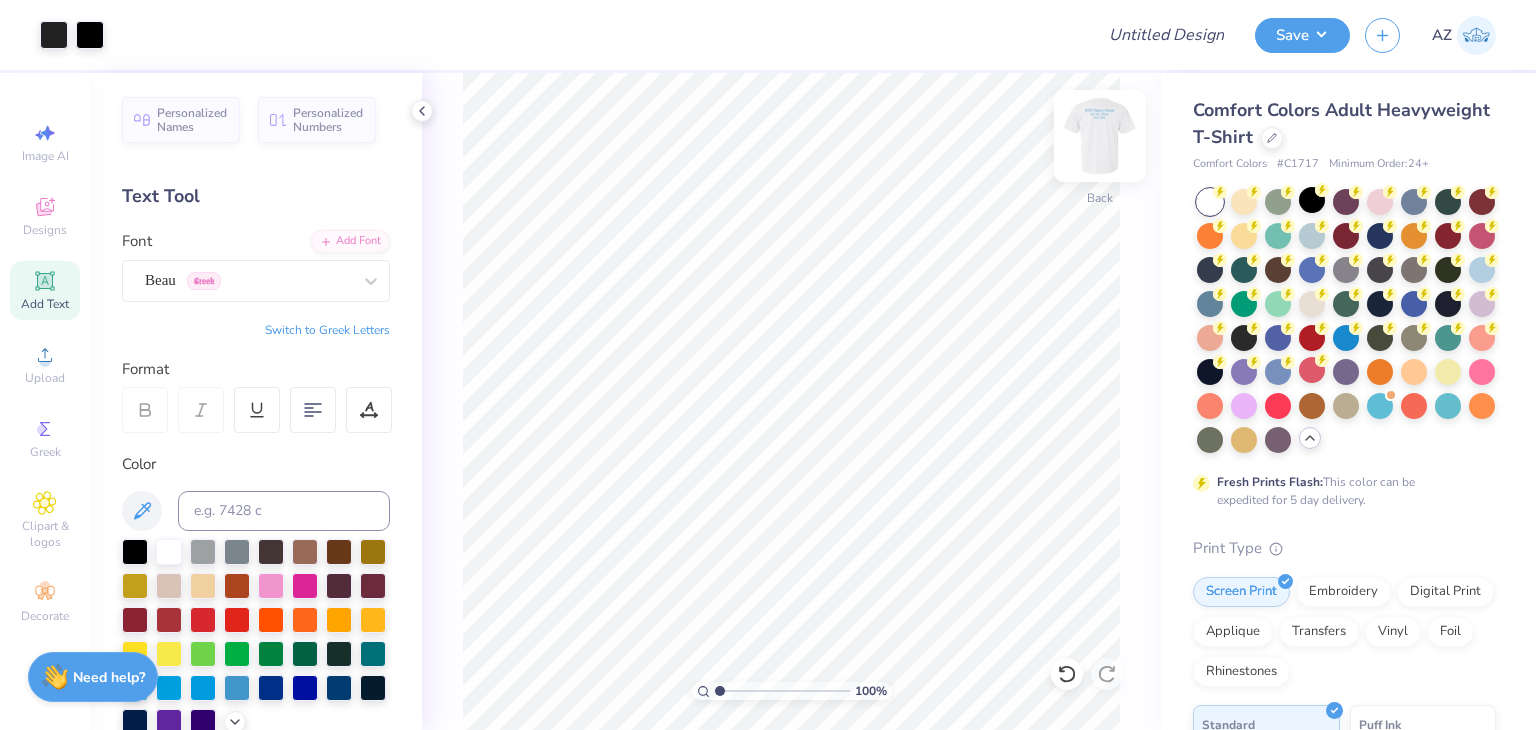 click at bounding box center [1100, 136] 